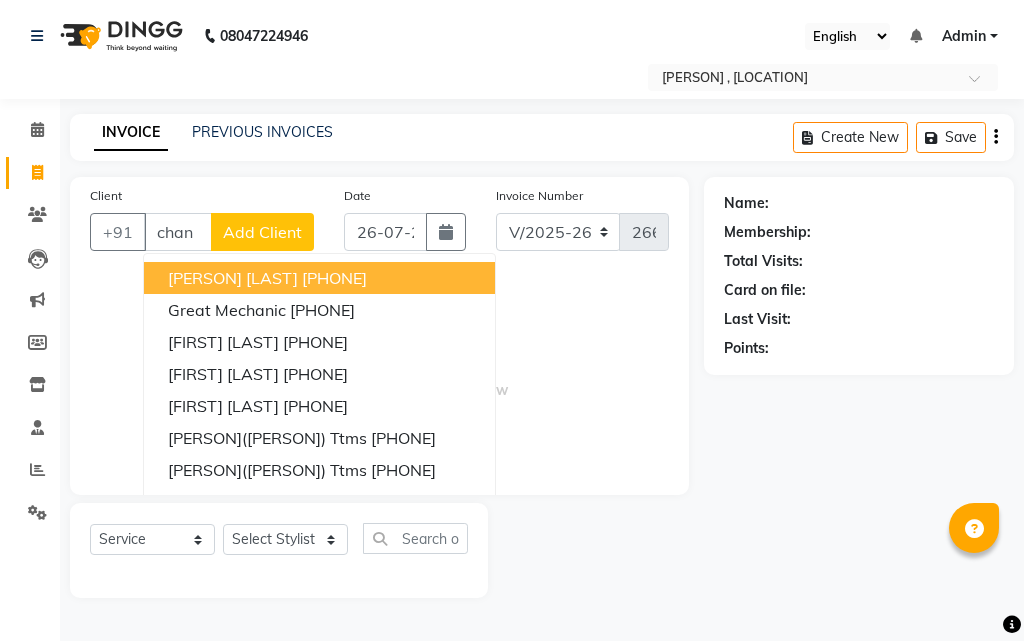 select on "541" 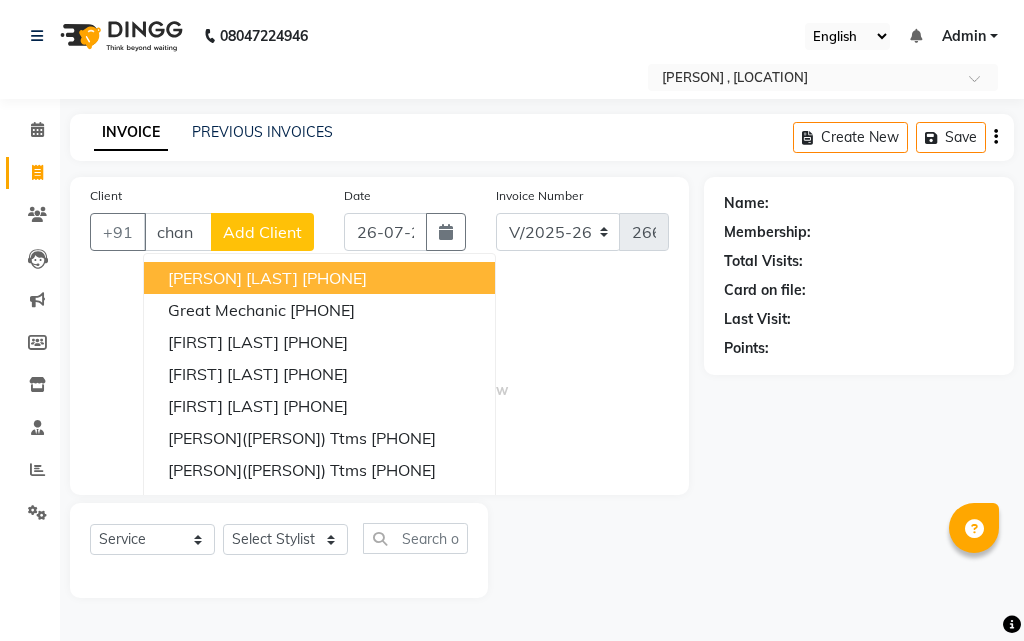 select on "service" 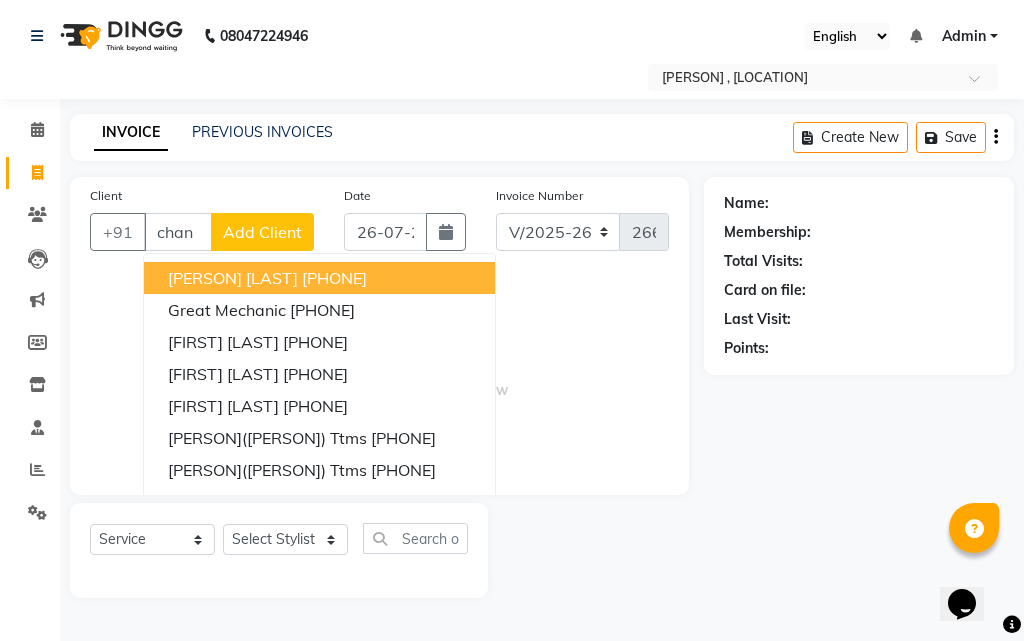 scroll, scrollTop: 0, scrollLeft: 0, axis: both 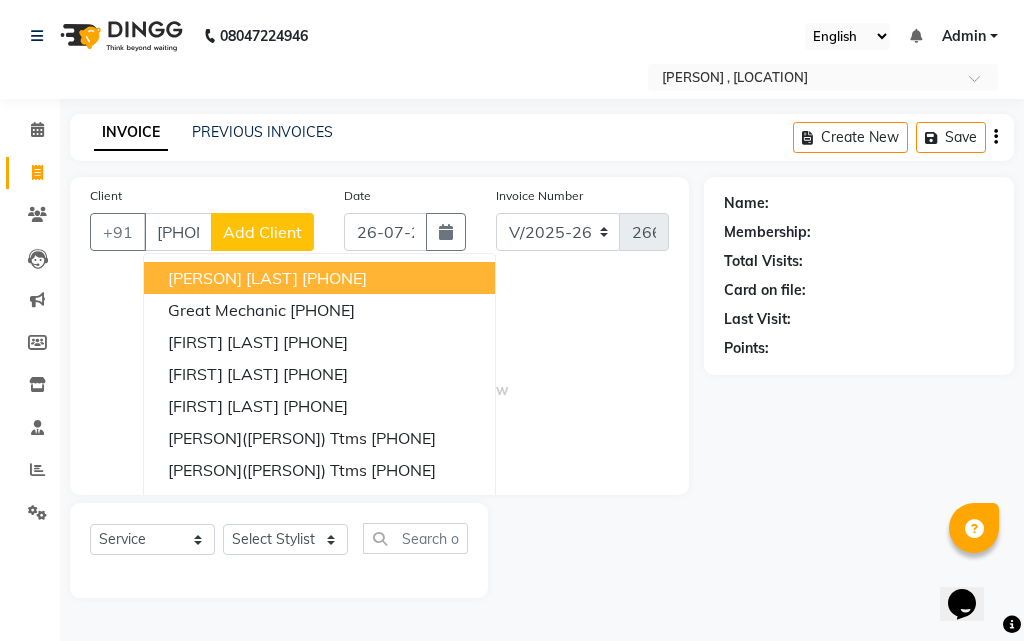 type on "[PHONE]" 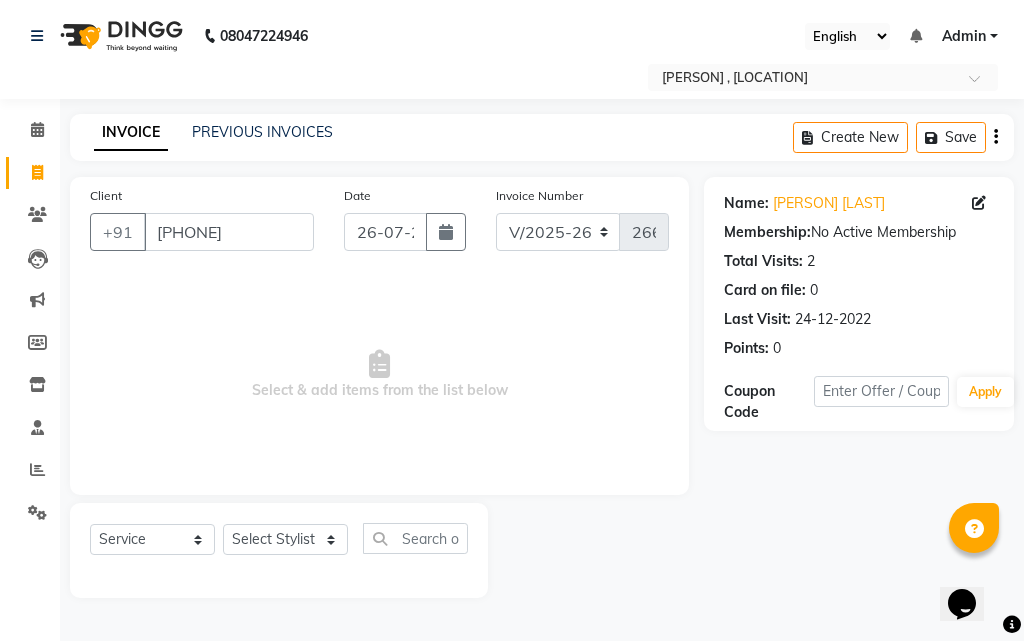 click on "Calendar  Invoice  Clients  Leads   Marketing  Members  Inventory  Staff  Reports  Settings Completed InProgress Upcoming Dropped Tentative Check-In Confirm Bookings Generate Report Segments Page Builder" 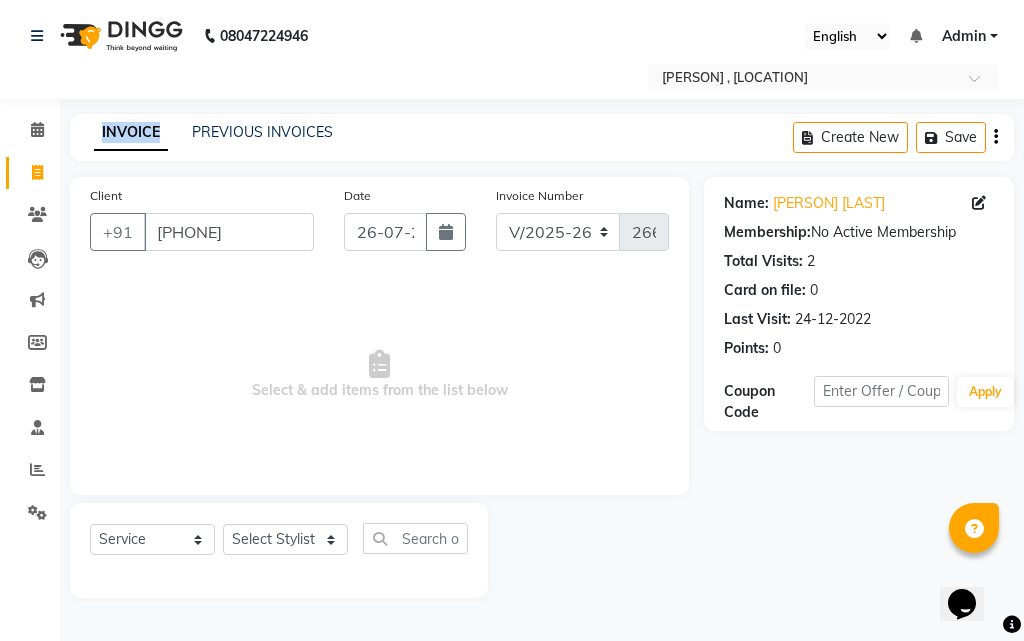 click on "Calendar  Invoice  Clients  Leads   Marketing  Members  Inventory  Staff  Reports  Settings Completed InProgress Upcoming Dropped Tentative Check-In Confirm Bookings Generate Report Segments Page Builder" 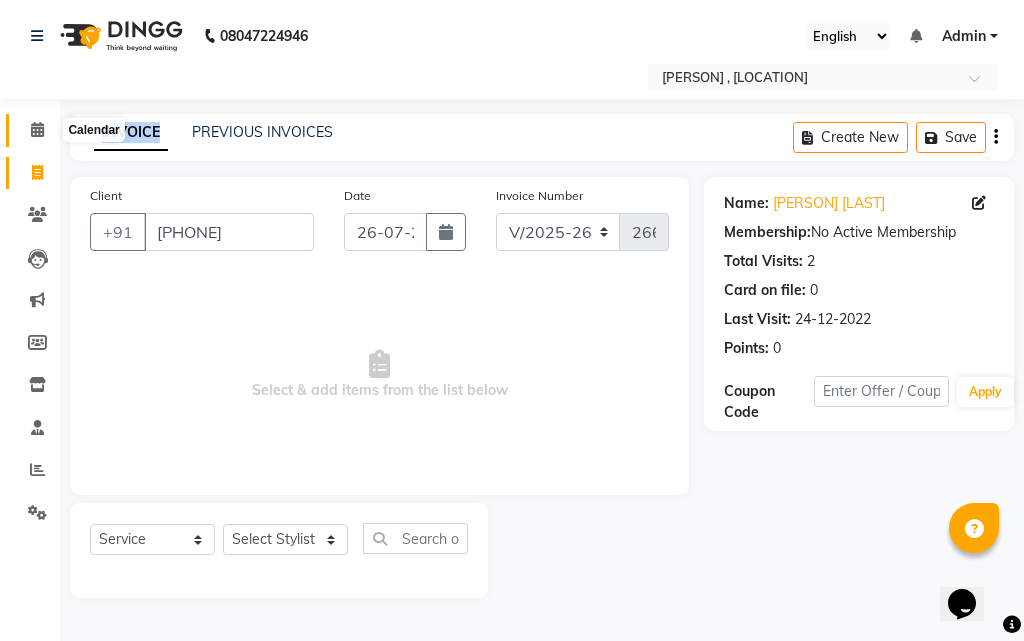 click 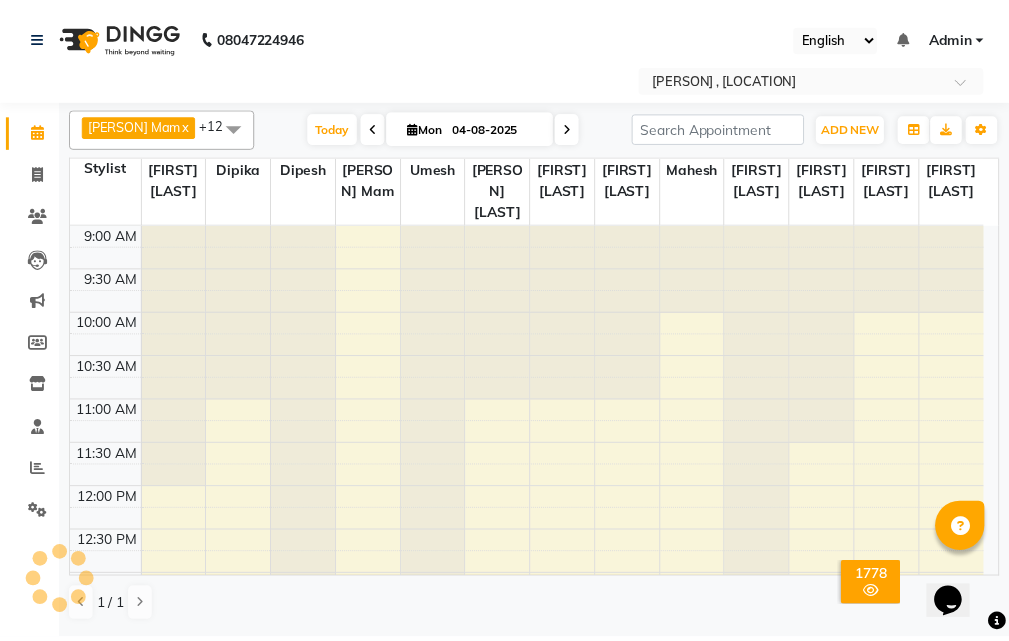 scroll, scrollTop: 0, scrollLeft: 0, axis: both 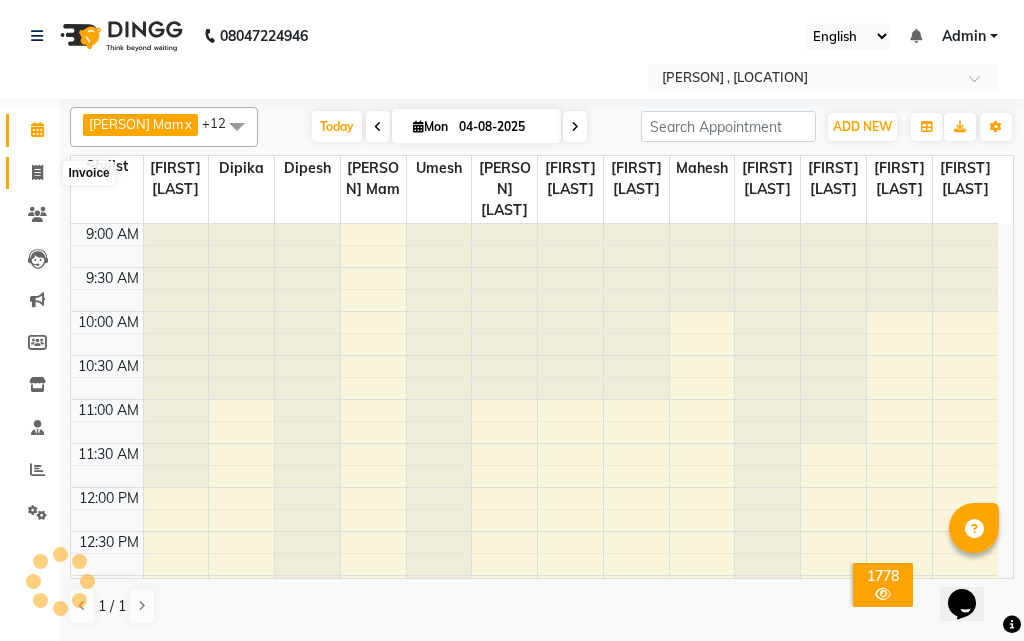 click 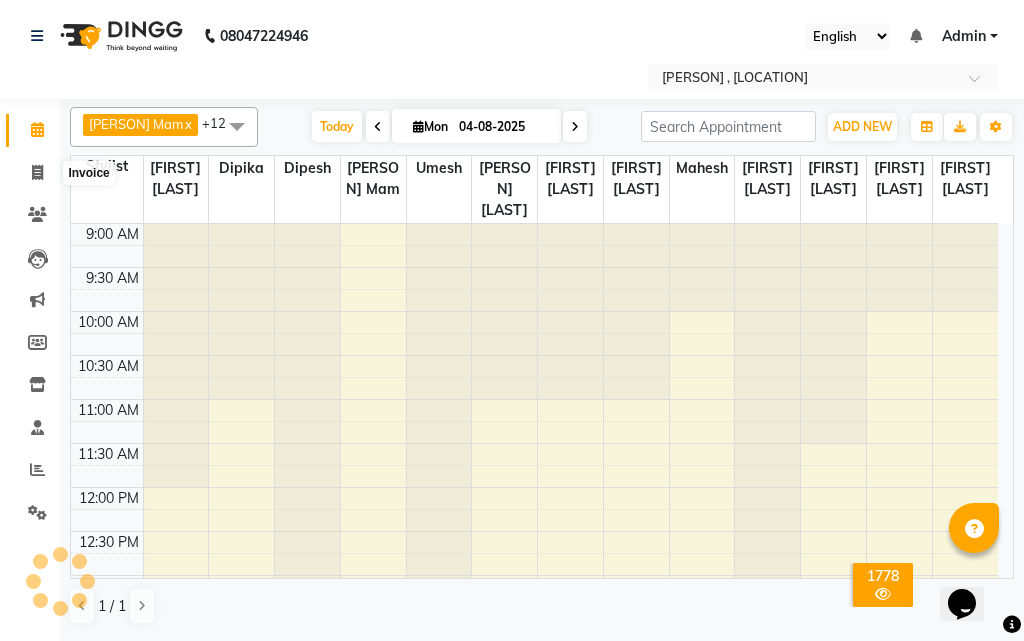 select on "service" 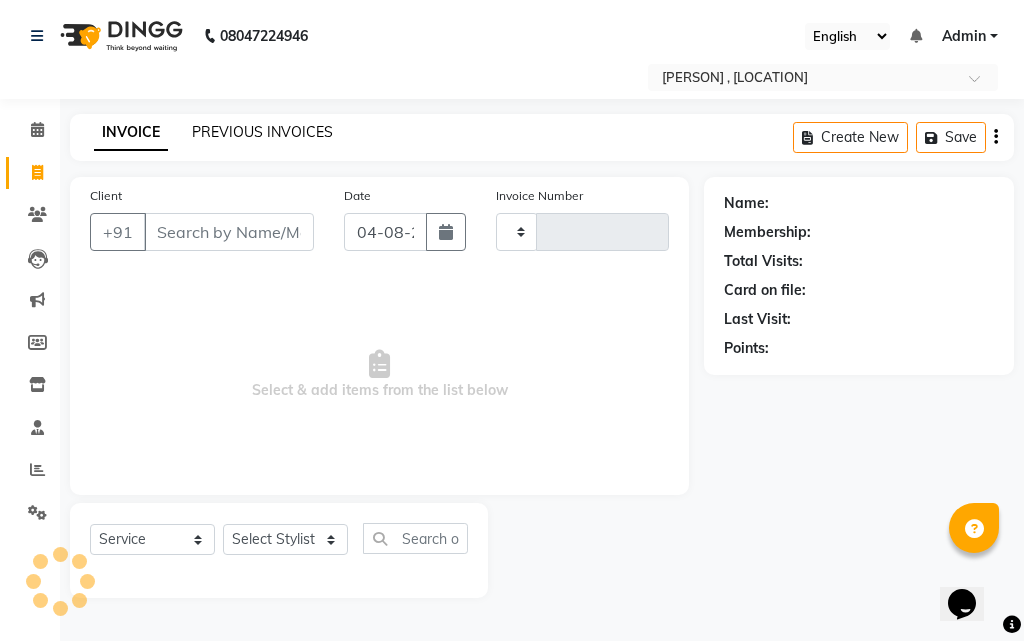type on "2661" 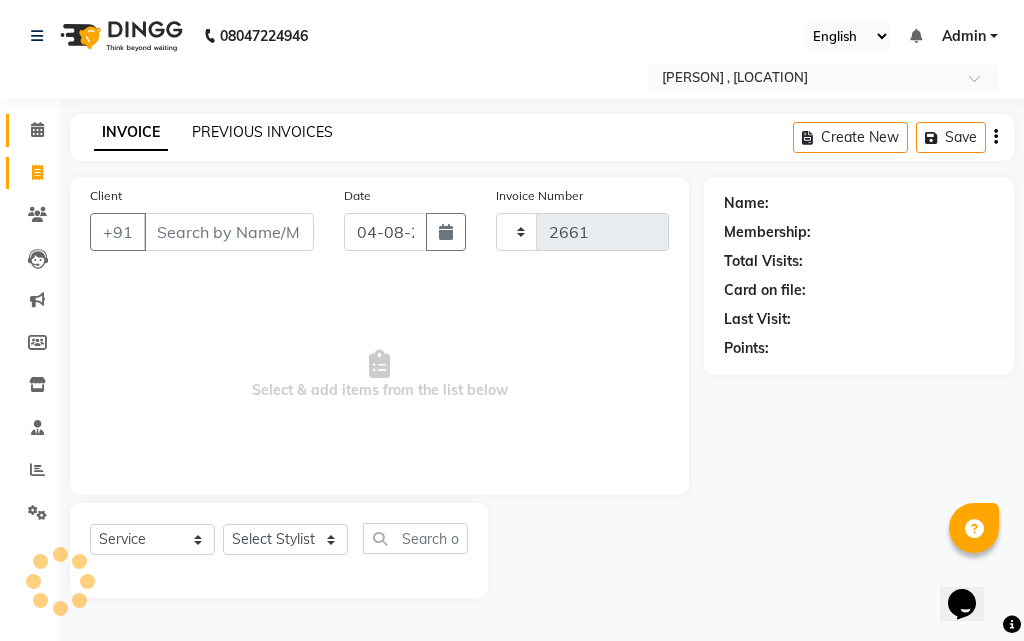 select on "541" 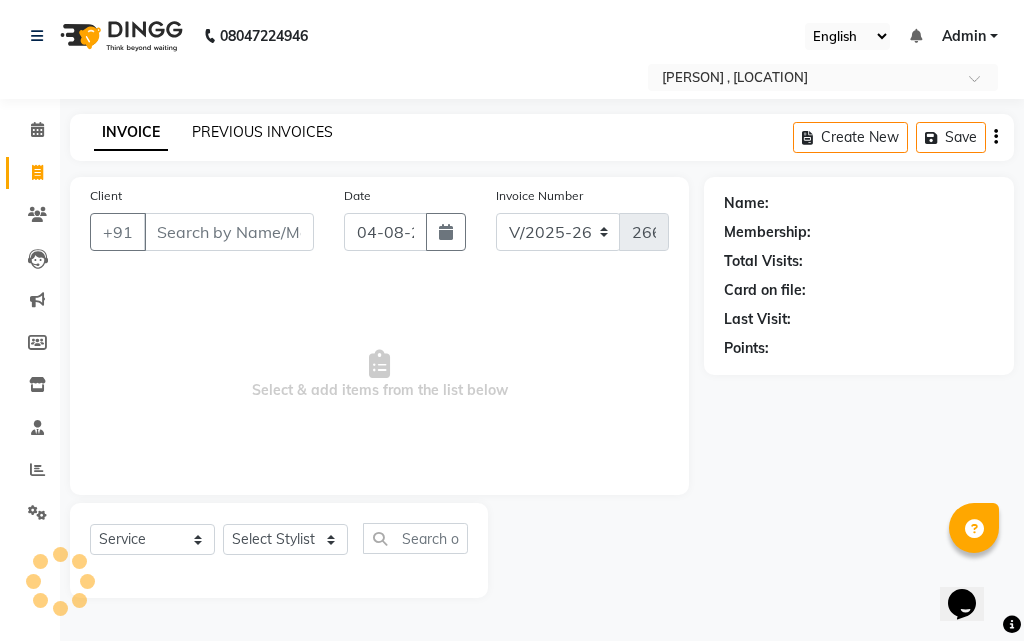 click on "PREVIOUS INVOICES" 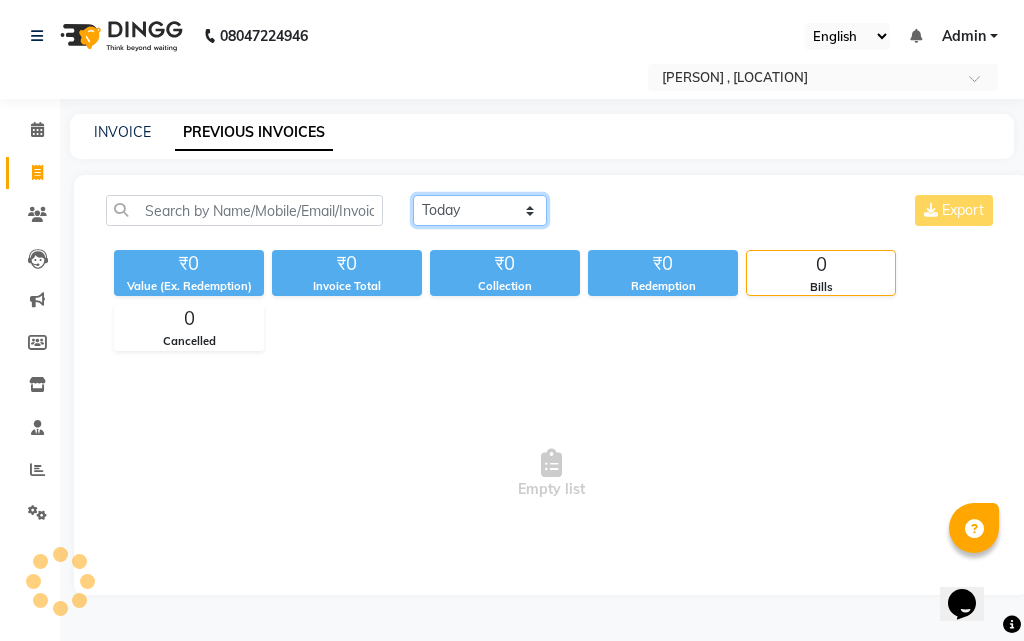 click on "Today Yesterday Custom Range" 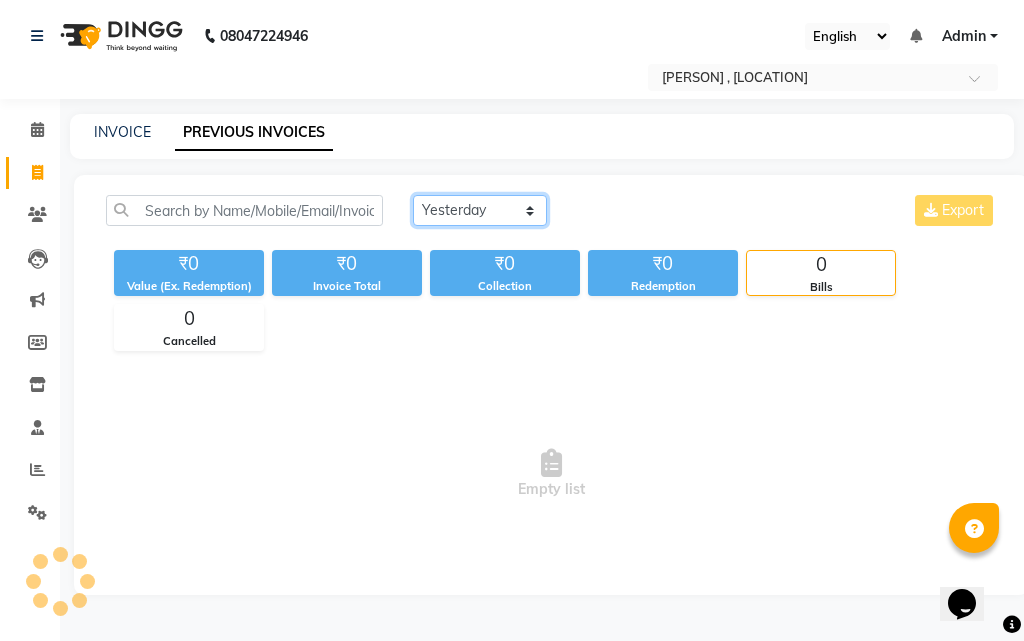 click on "Today Yesterday Custom Range" 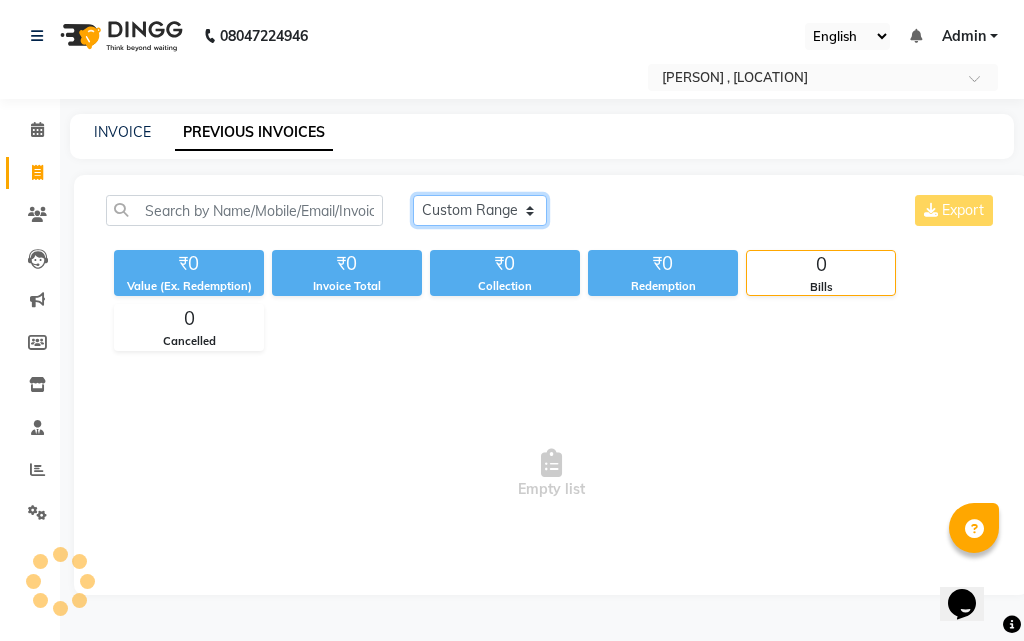 click on "Today Yesterday Custom Range" 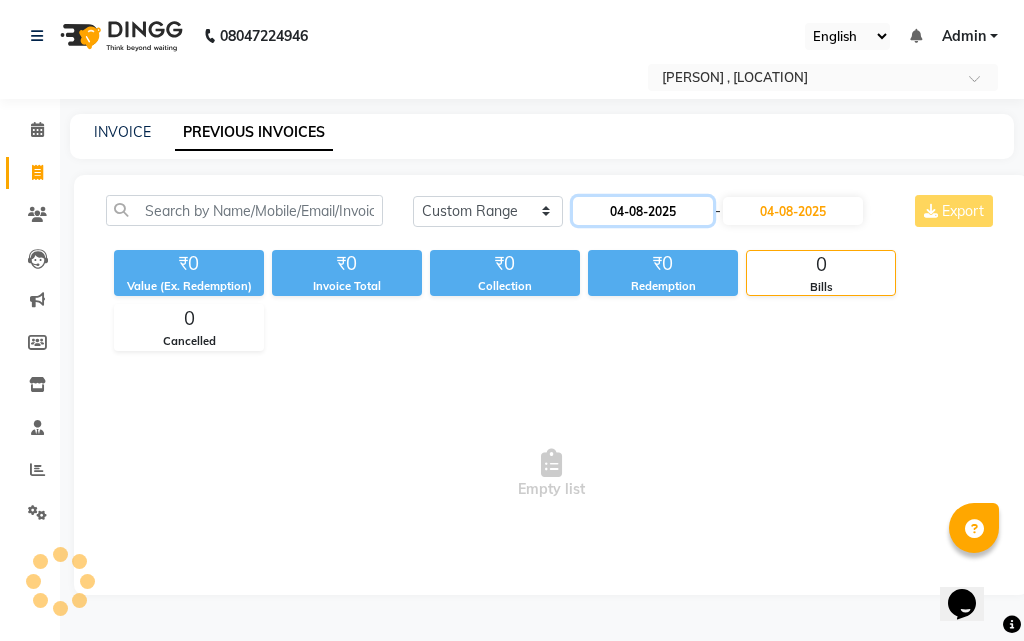 click on "04-08-2025" 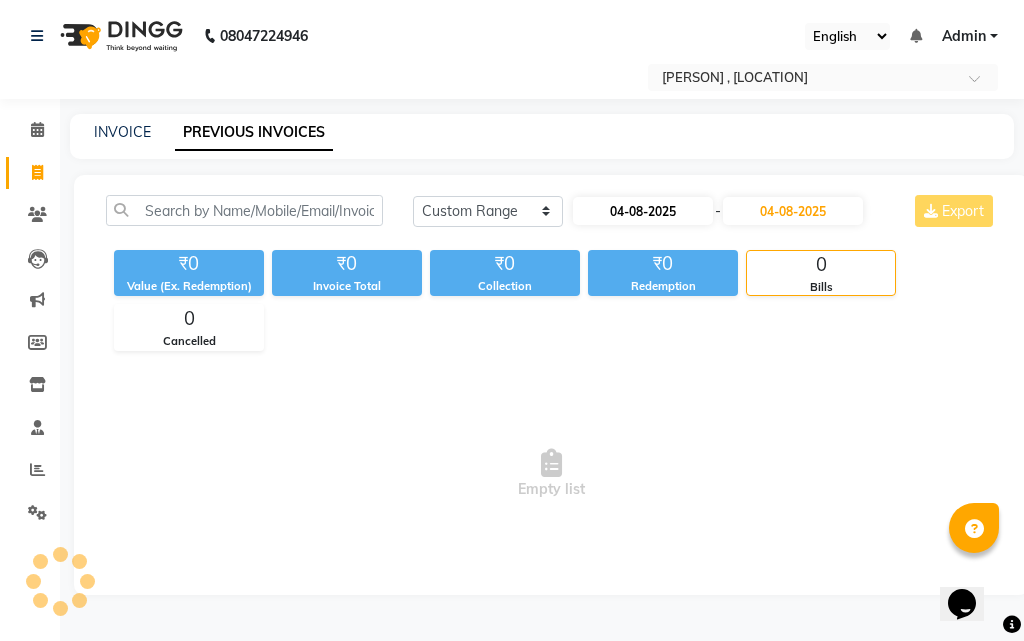 select on "8" 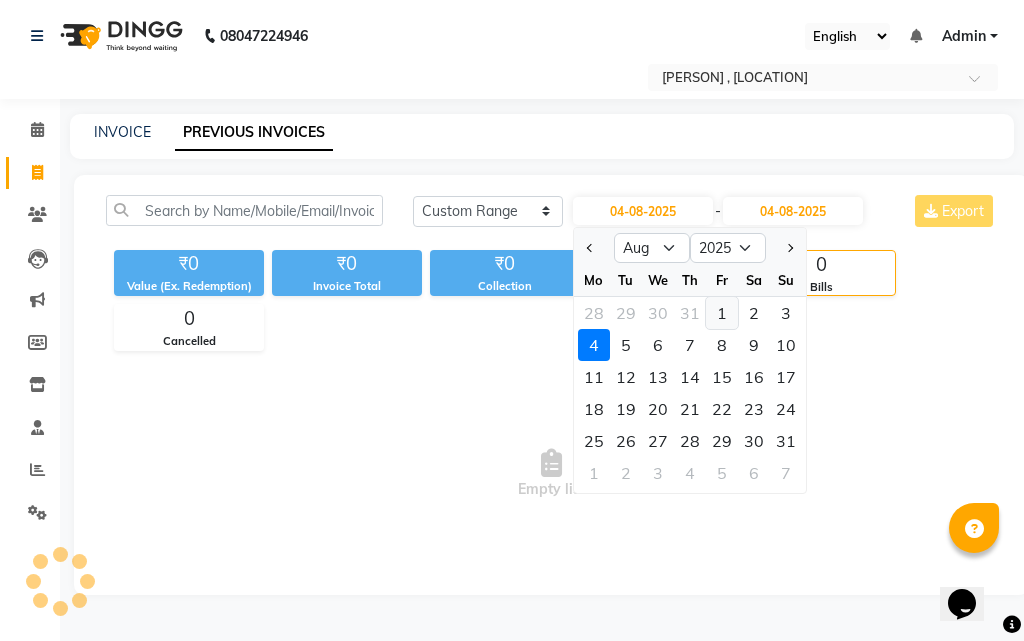 click on "1" 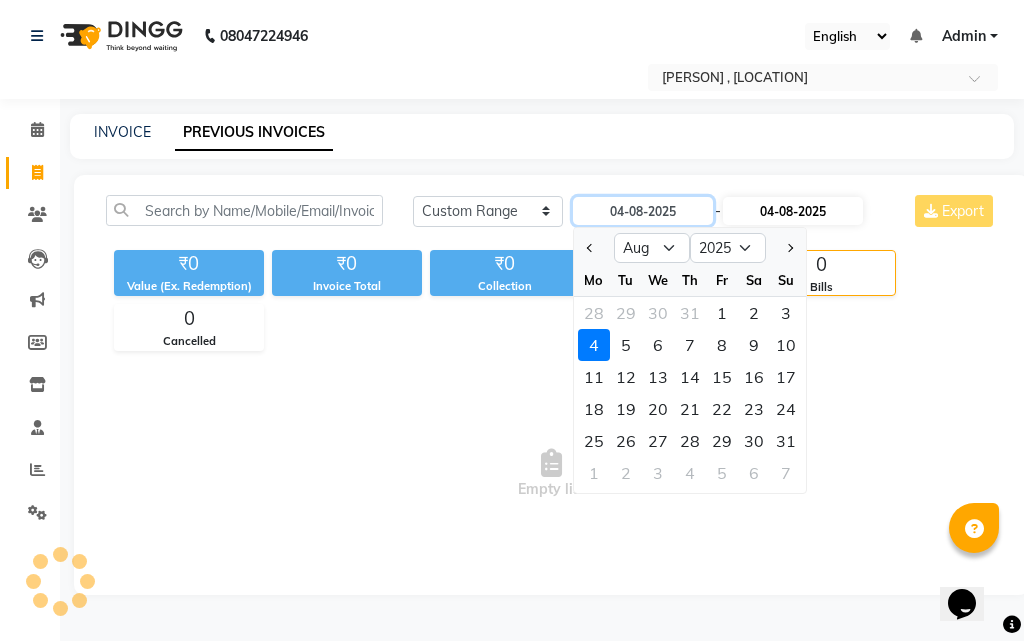 type on "01-08-2025" 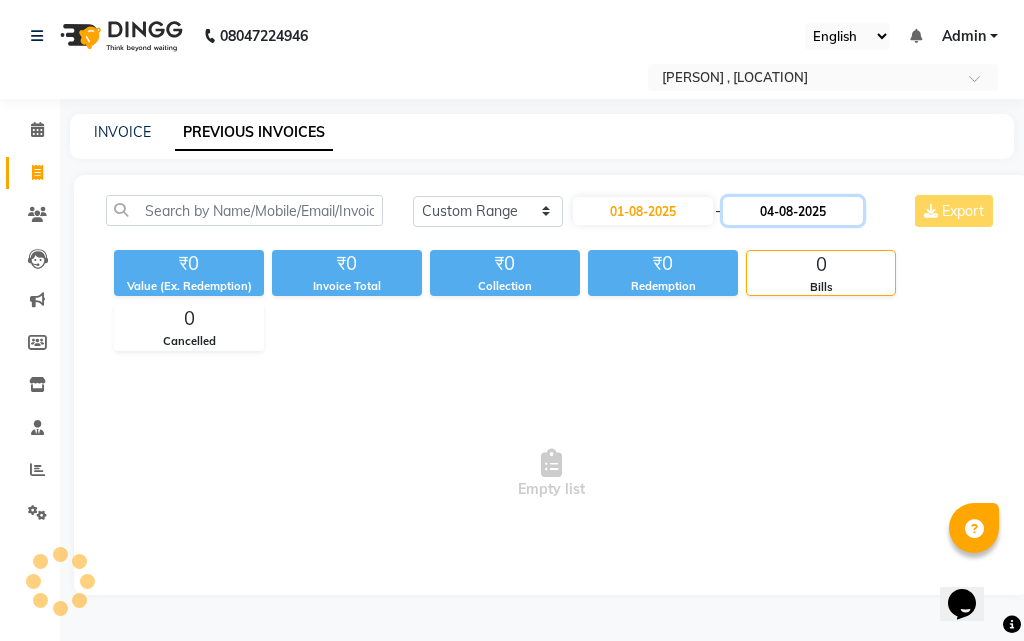 click on "04-08-2025" 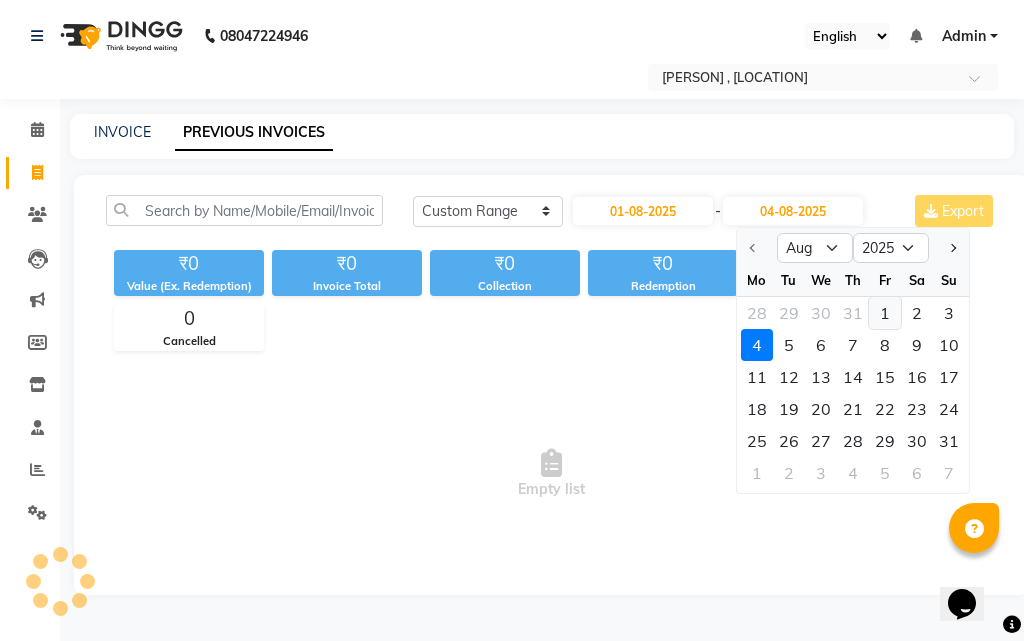 click on "1" 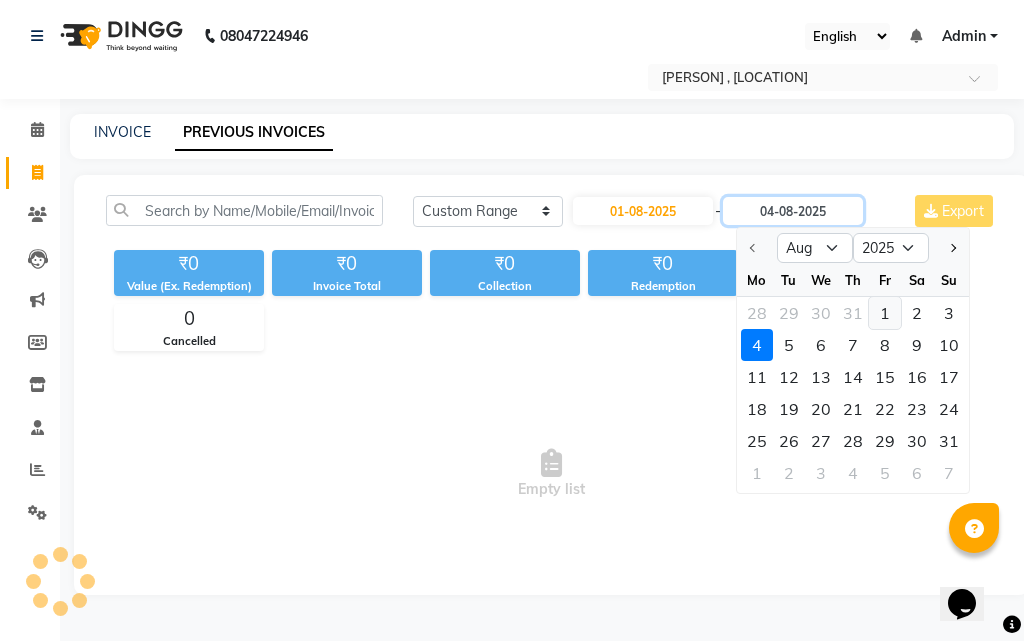 type on "01-08-2025" 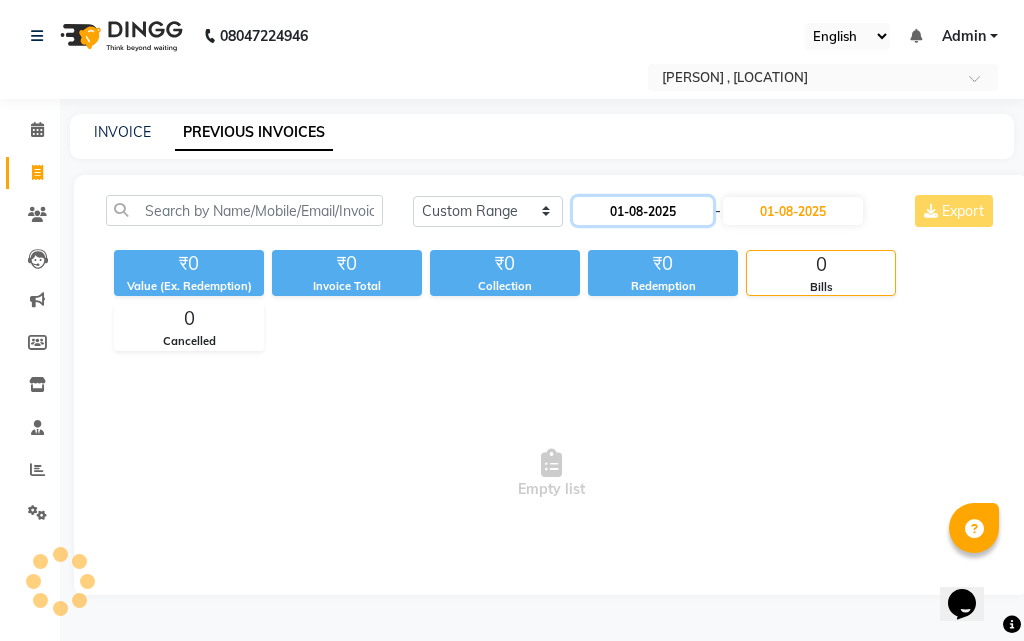 click on "01-08-2025" 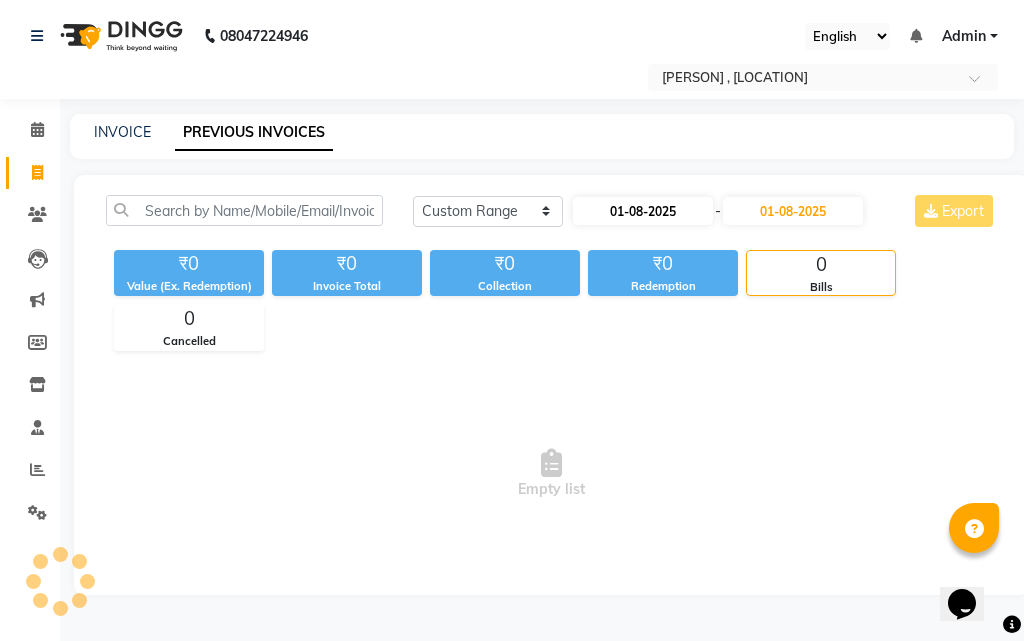 select on "8" 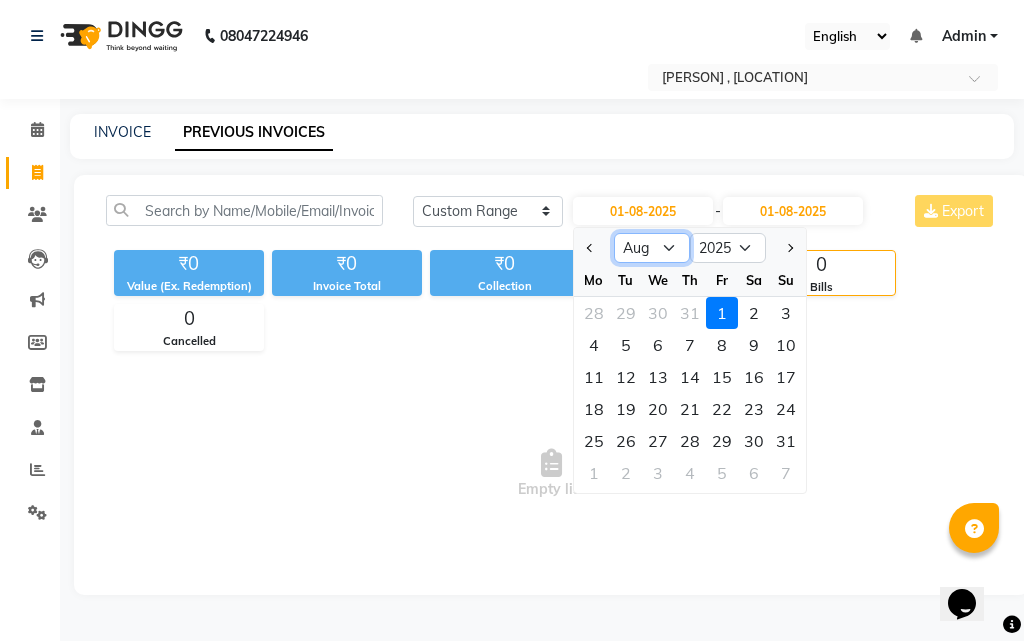 click on "Jan Feb Mar Apr May Jun Jul Aug Sep Oct Nov Dec" 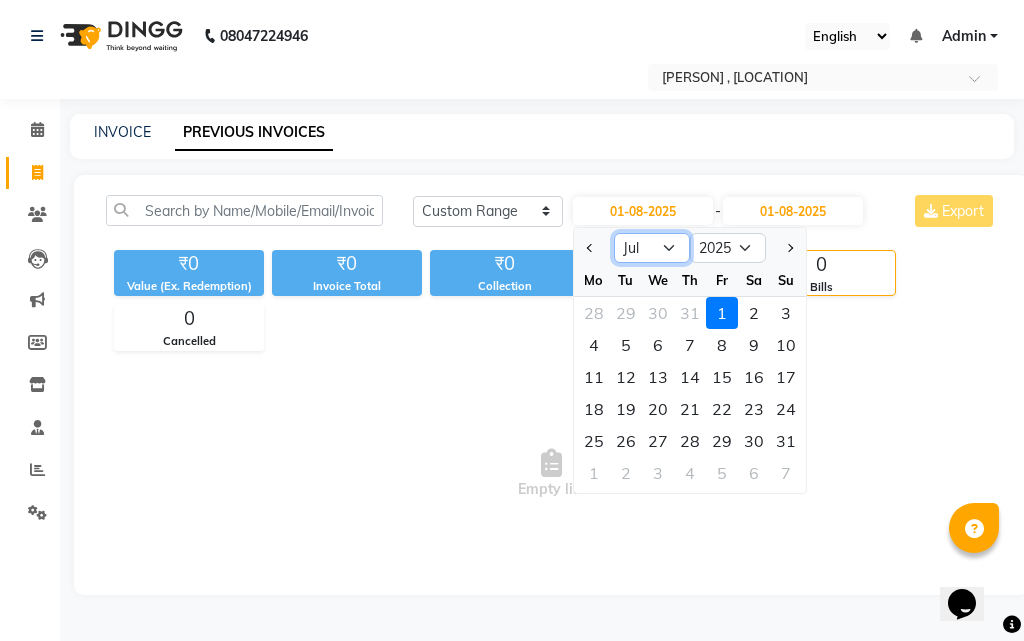 click on "Jan Feb Mar Apr May Jun Jul Aug Sep Oct Nov Dec" 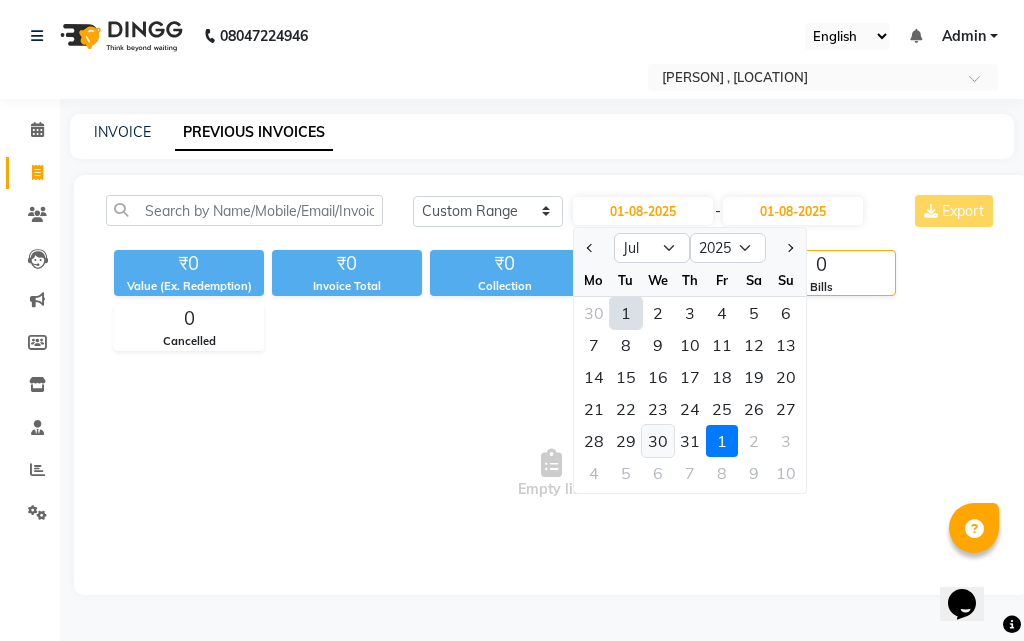 click on "30" 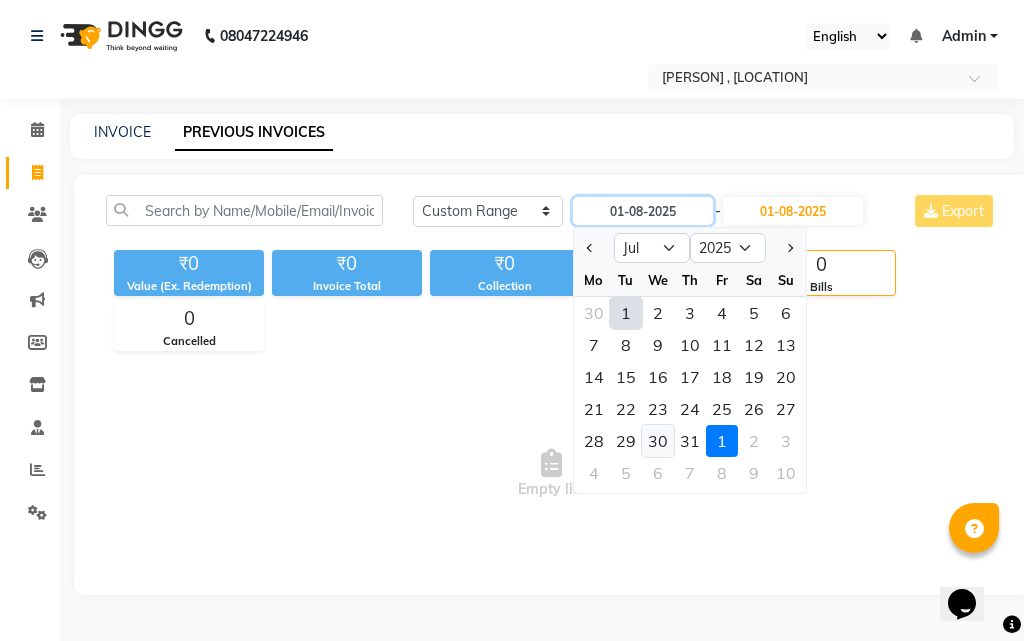 type on "30-07-2025" 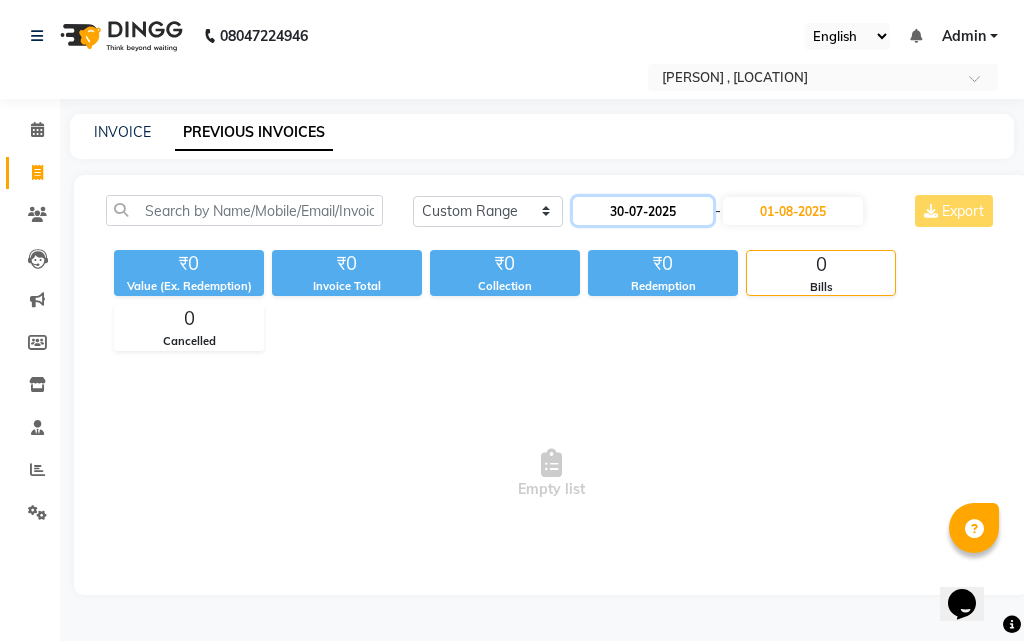 click on "30-07-2025" 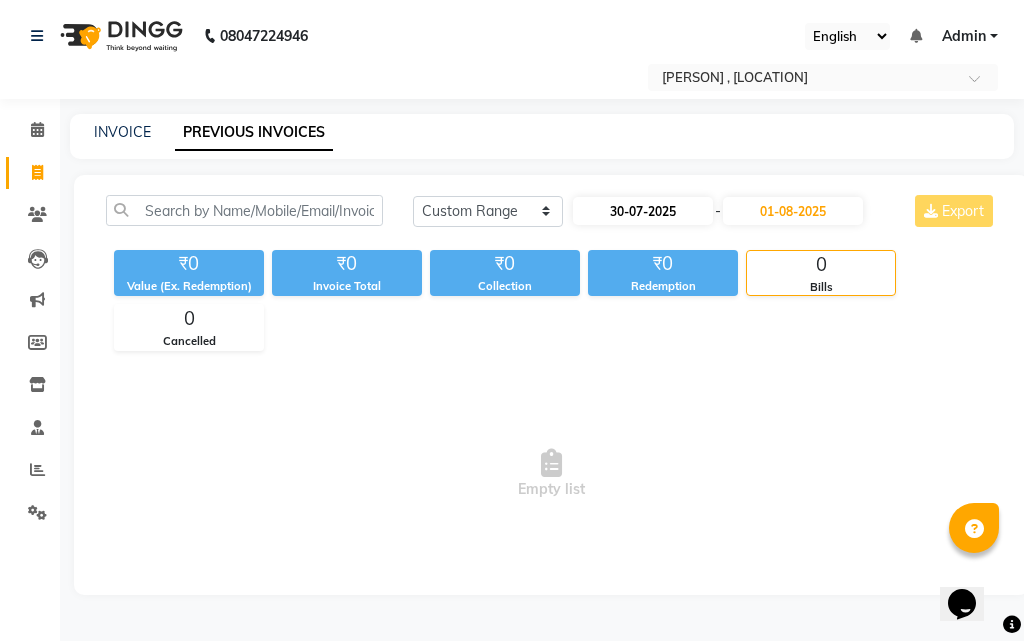 select on "7" 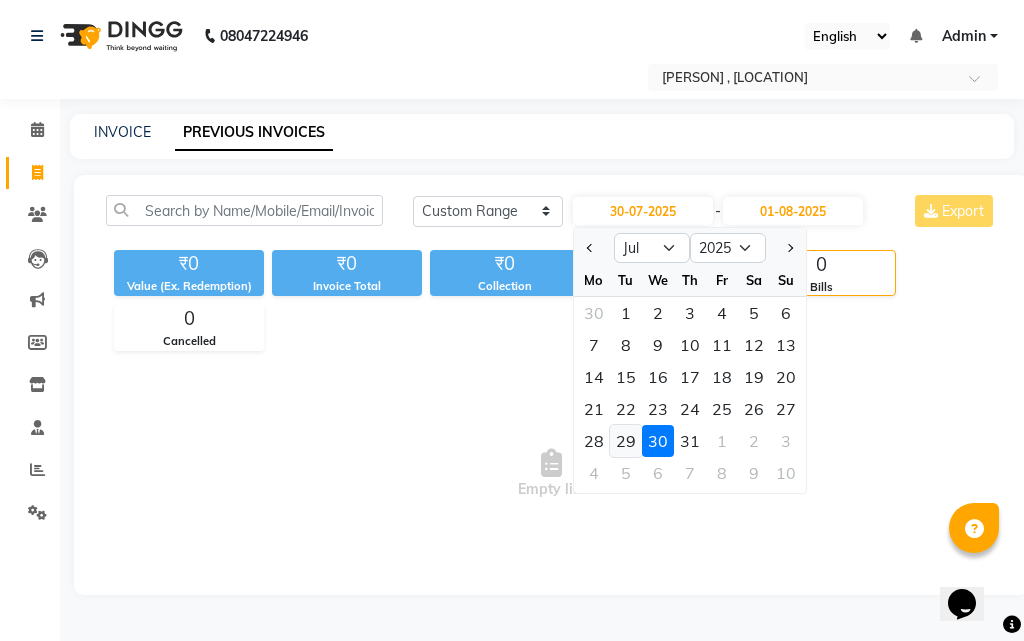 click on "29" 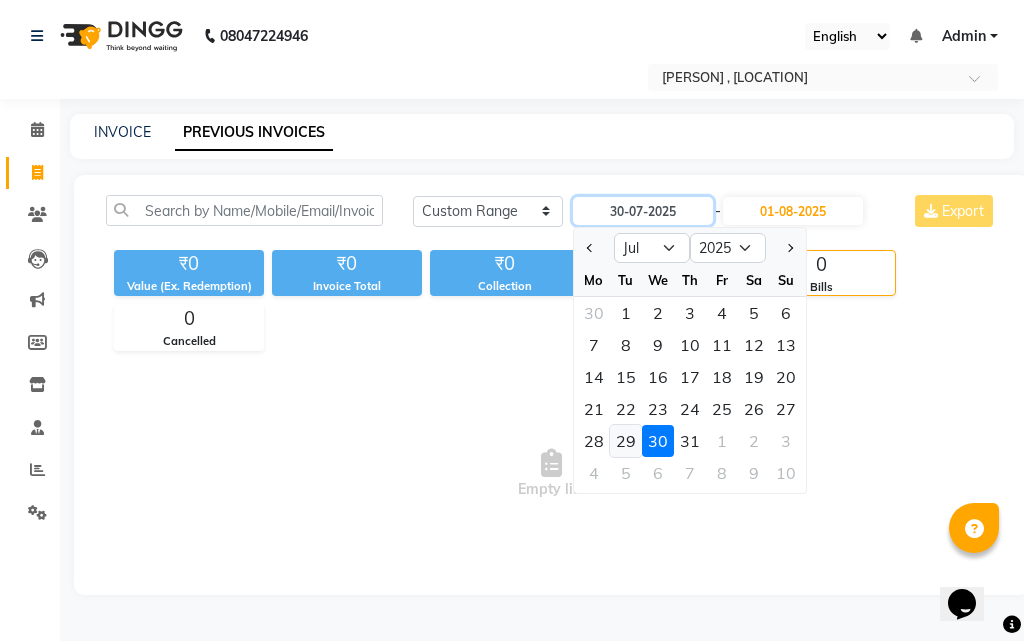 type on "29-07-2025" 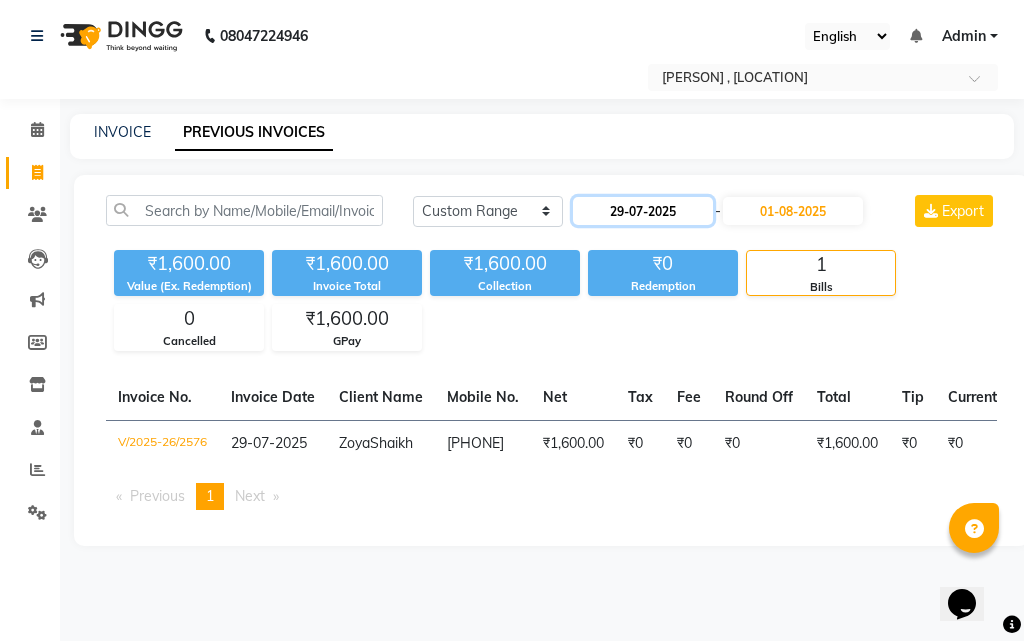 click on "29-07-2025" 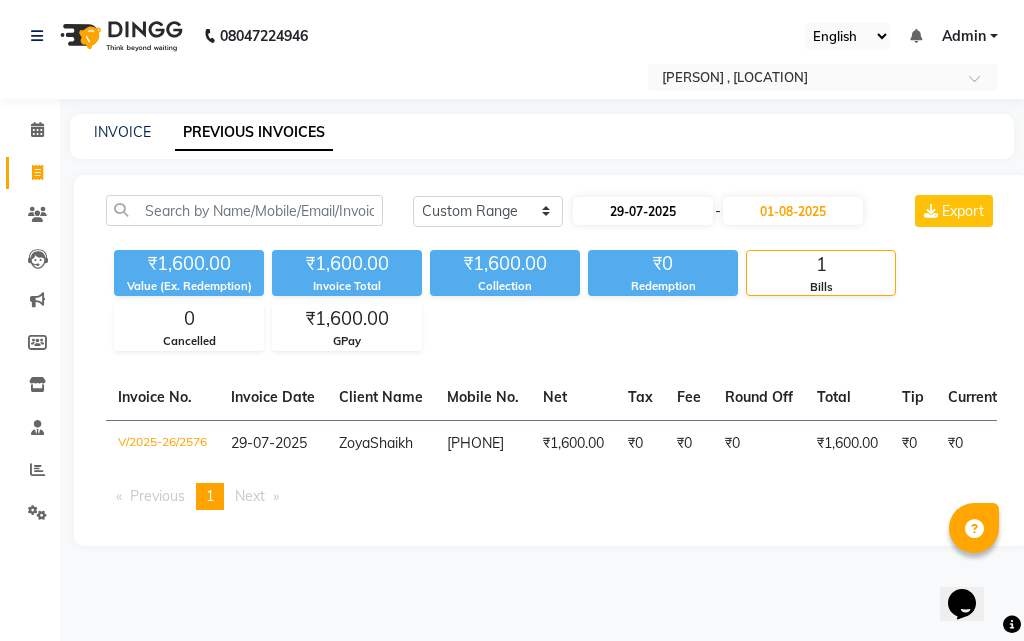 select on "7" 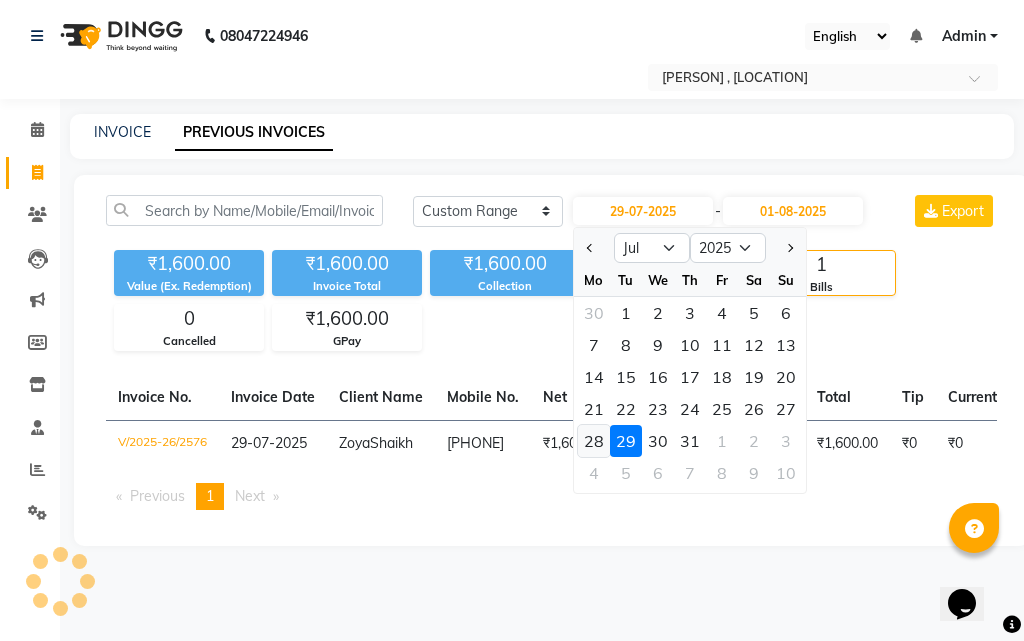 click on "28" 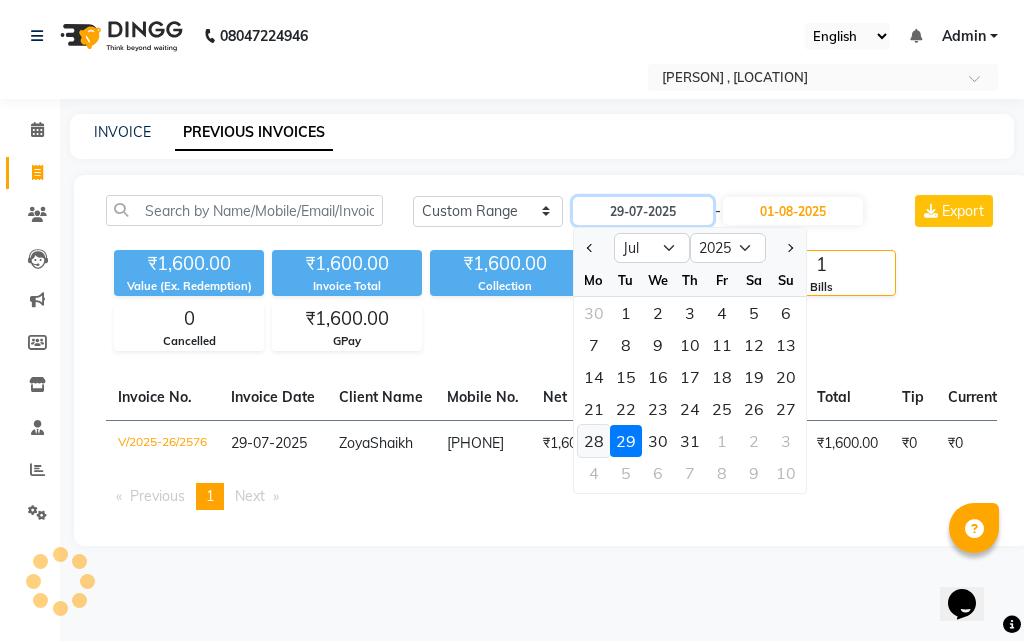 type on "28-07-2025" 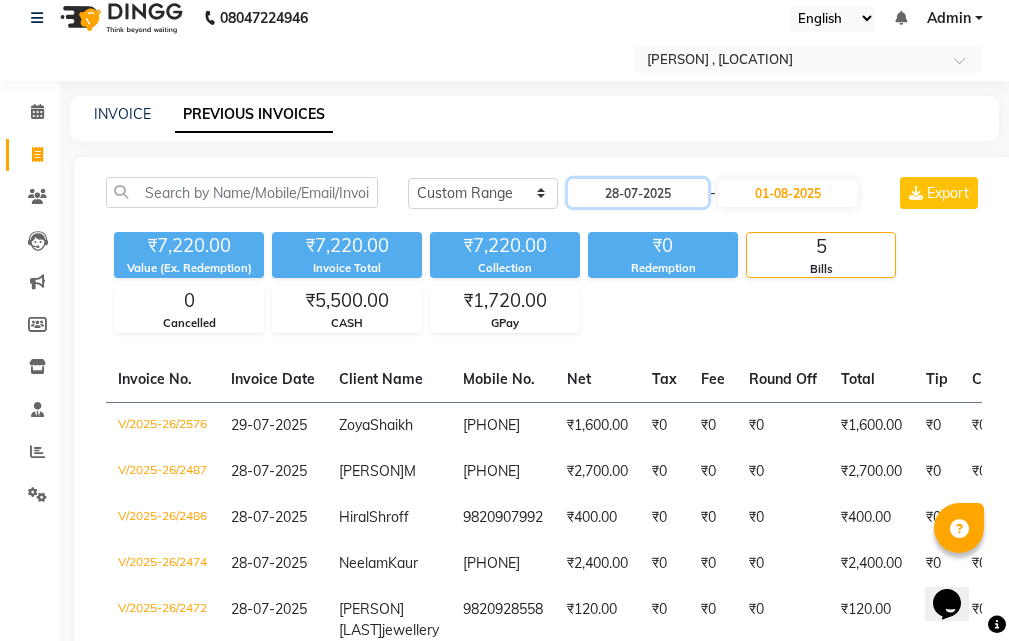 scroll, scrollTop: 0, scrollLeft: 0, axis: both 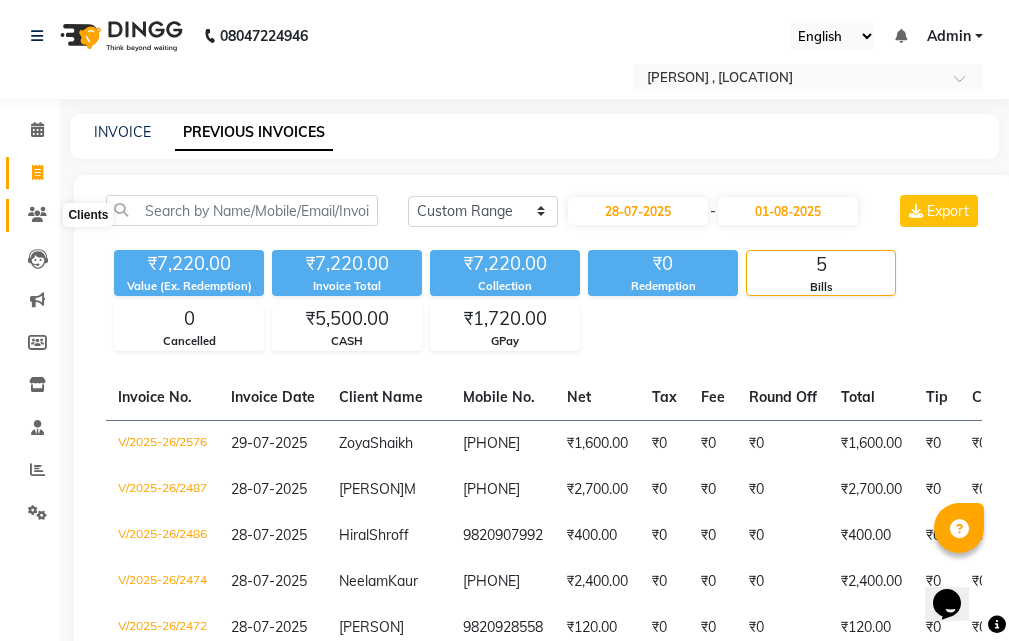 click 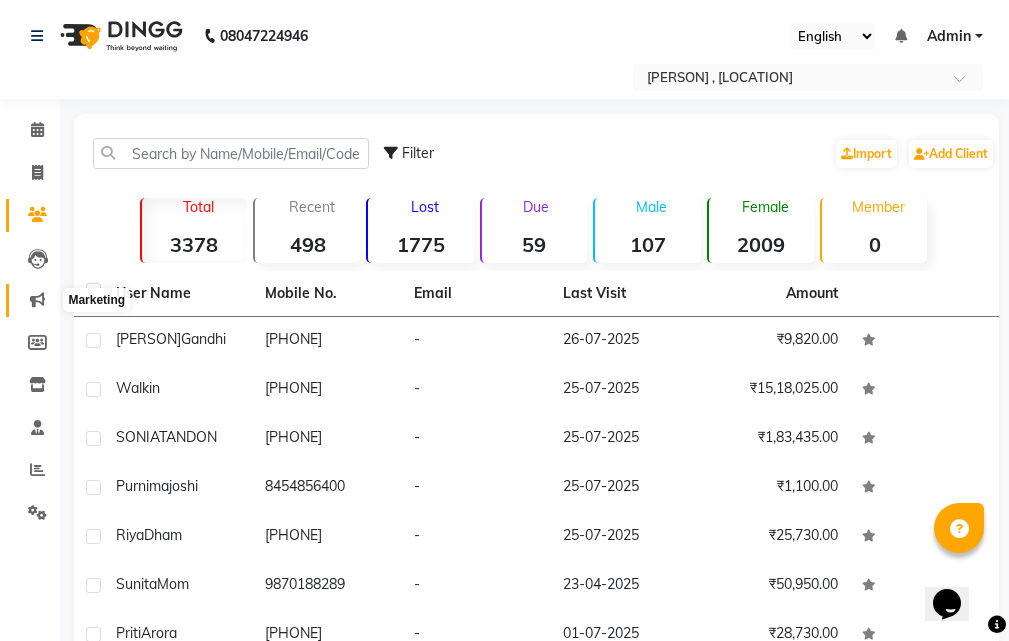 click 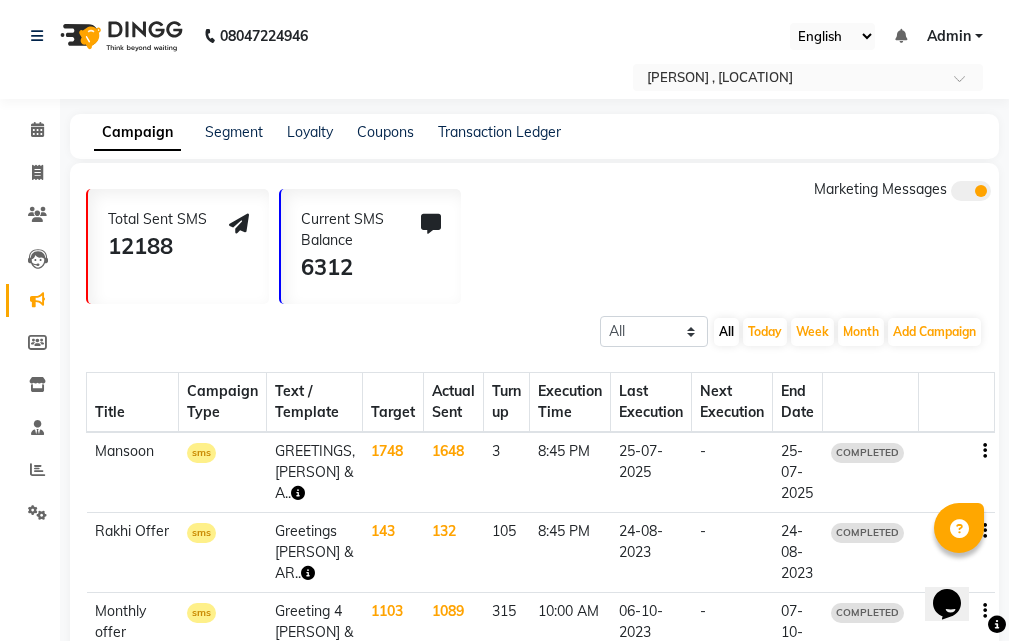 scroll, scrollTop: 100, scrollLeft: 0, axis: vertical 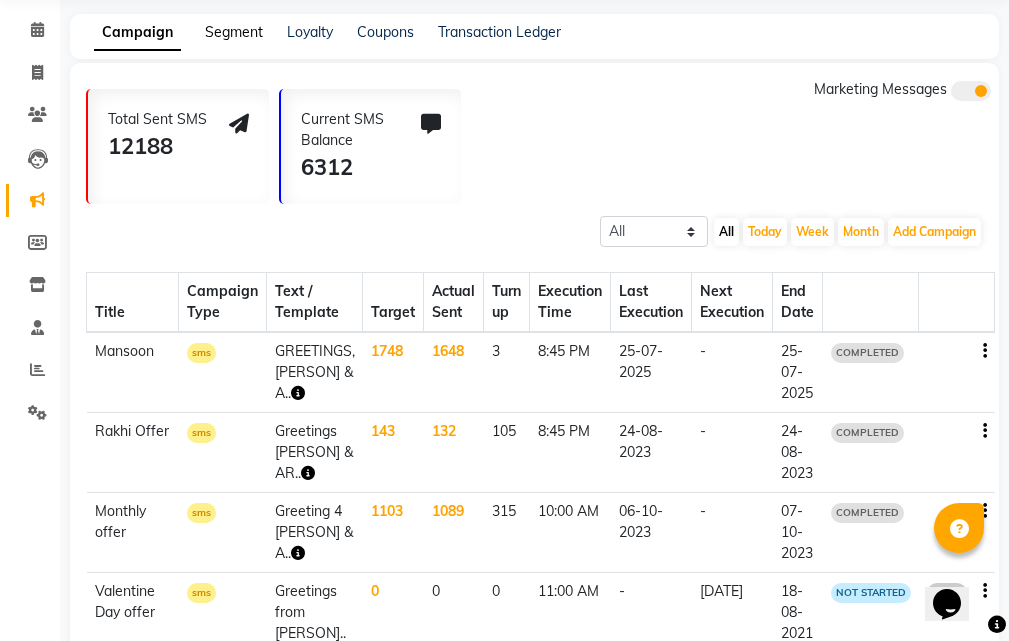 click on "Segment" 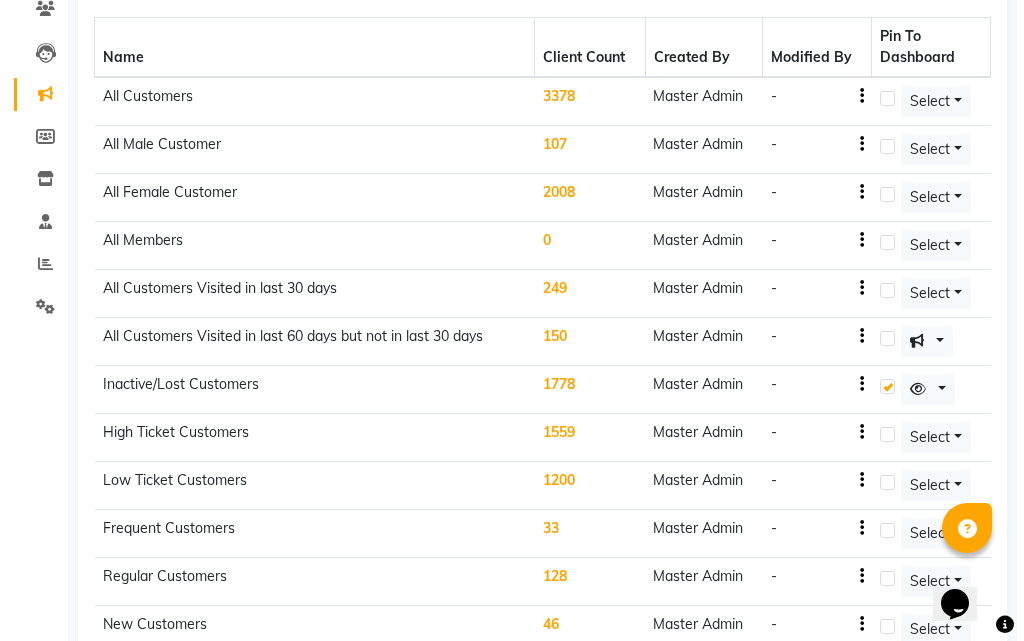 scroll, scrollTop: 300, scrollLeft: 0, axis: vertical 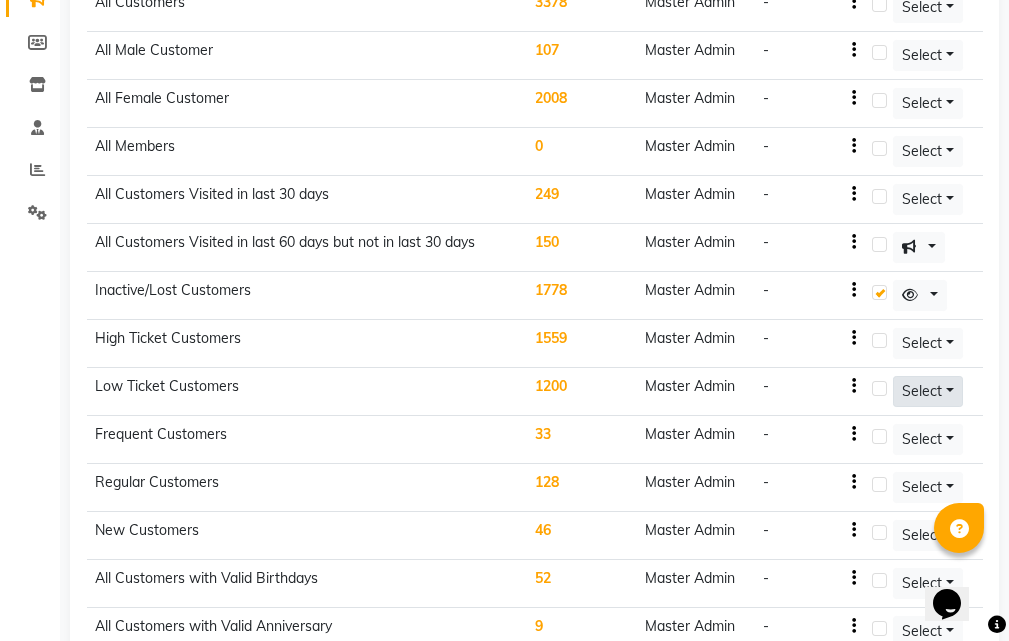 click on "Select" at bounding box center [922, 7] 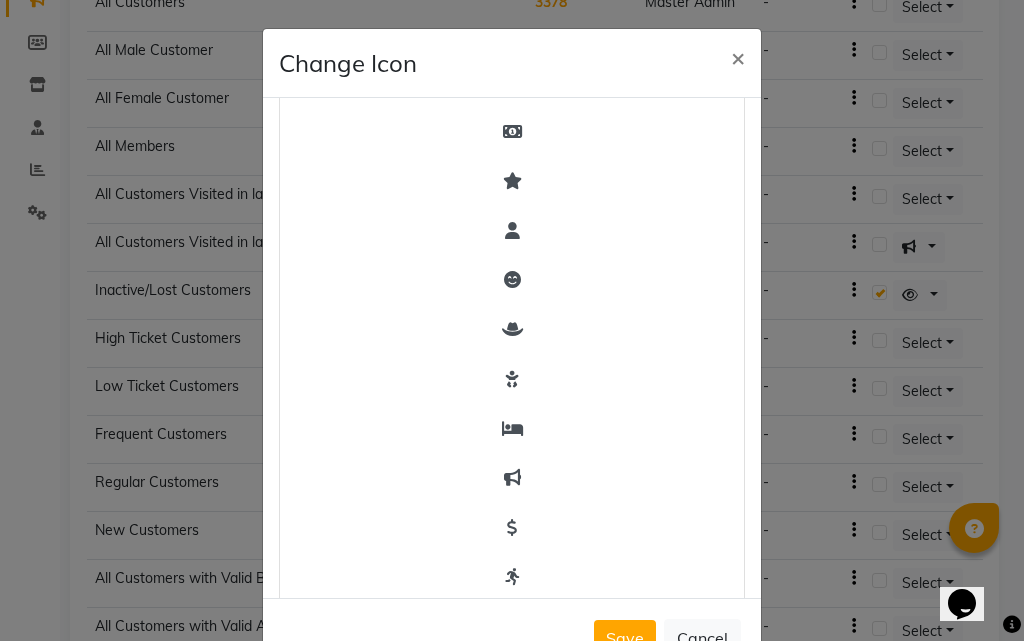 scroll, scrollTop: 475, scrollLeft: 0, axis: vertical 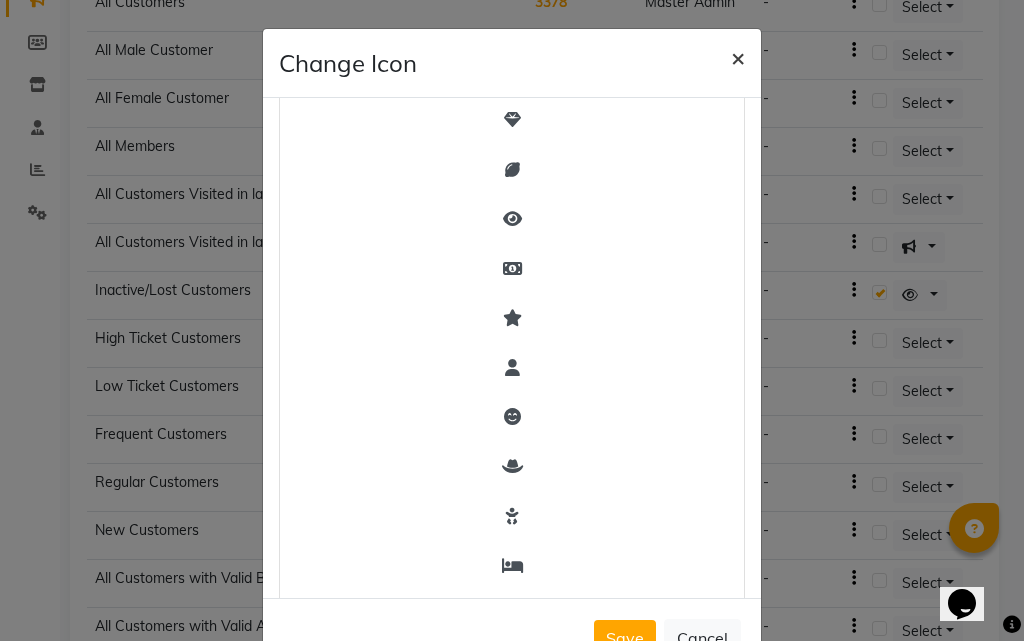 click on "×" 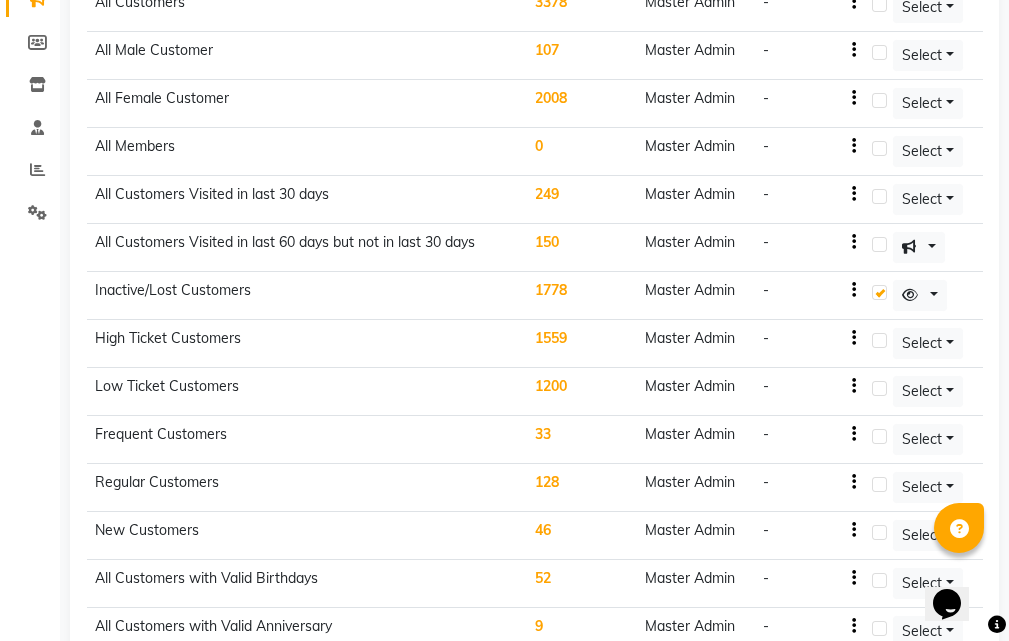click on "Low Ticket Customers" 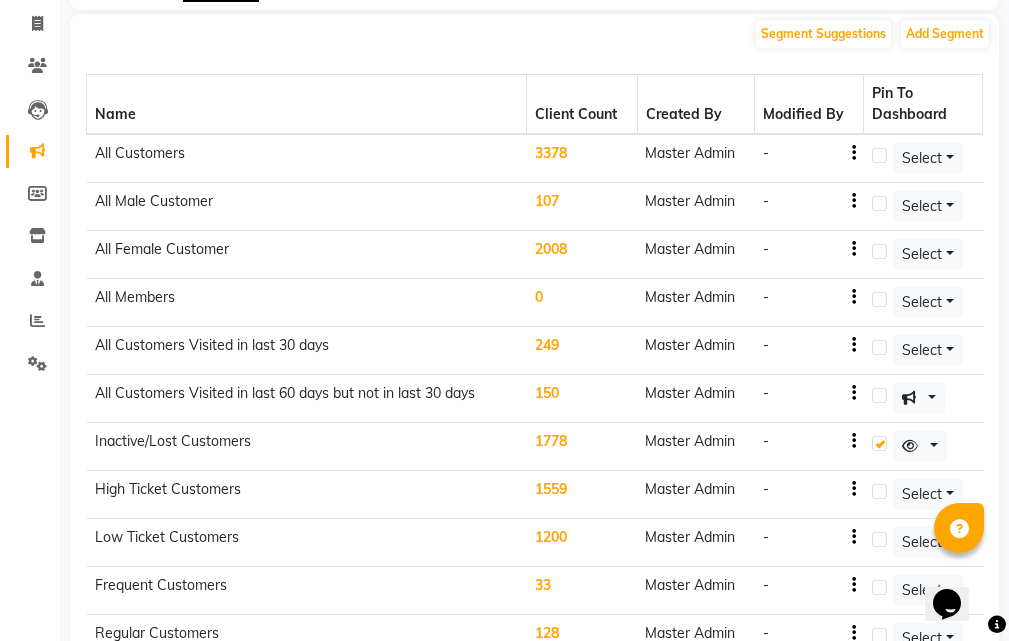 scroll, scrollTop: 0, scrollLeft: 0, axis: both 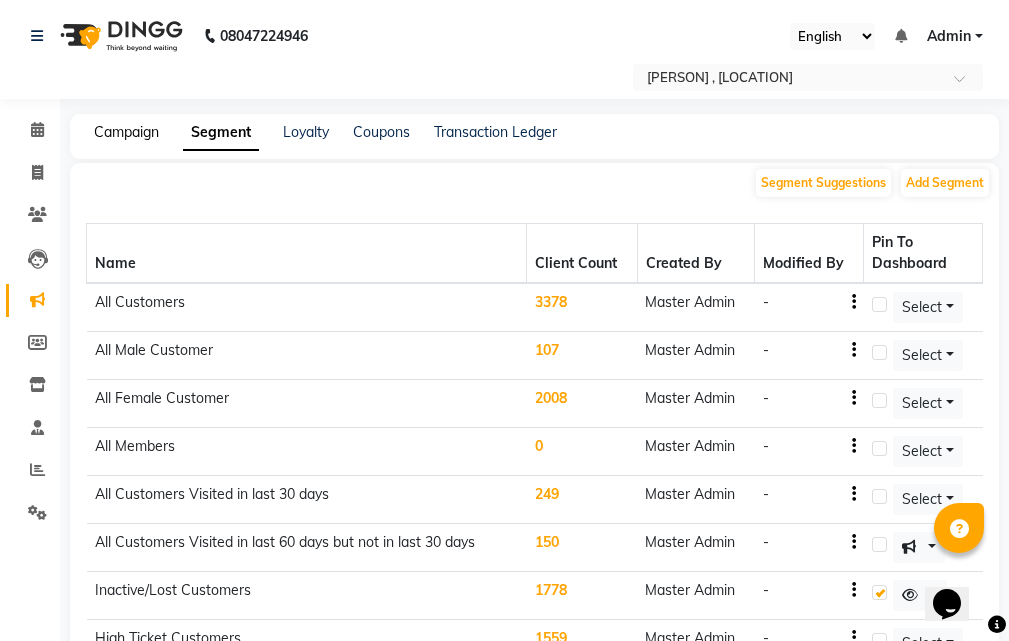 click on "Campaign" 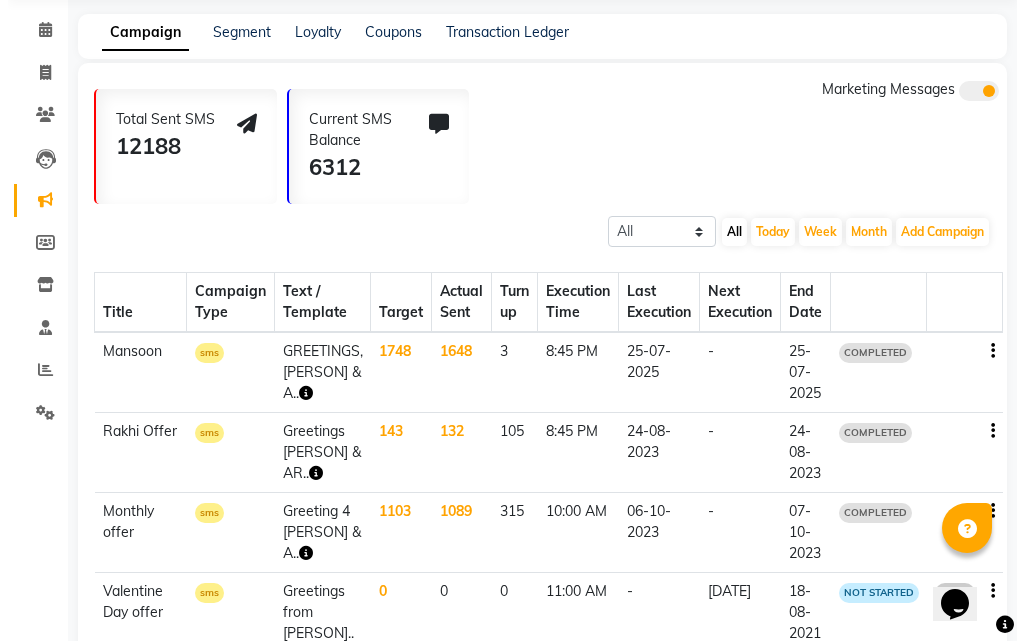 scroll, scrollTop: 200, scrollLeft: 0, axis: vertical 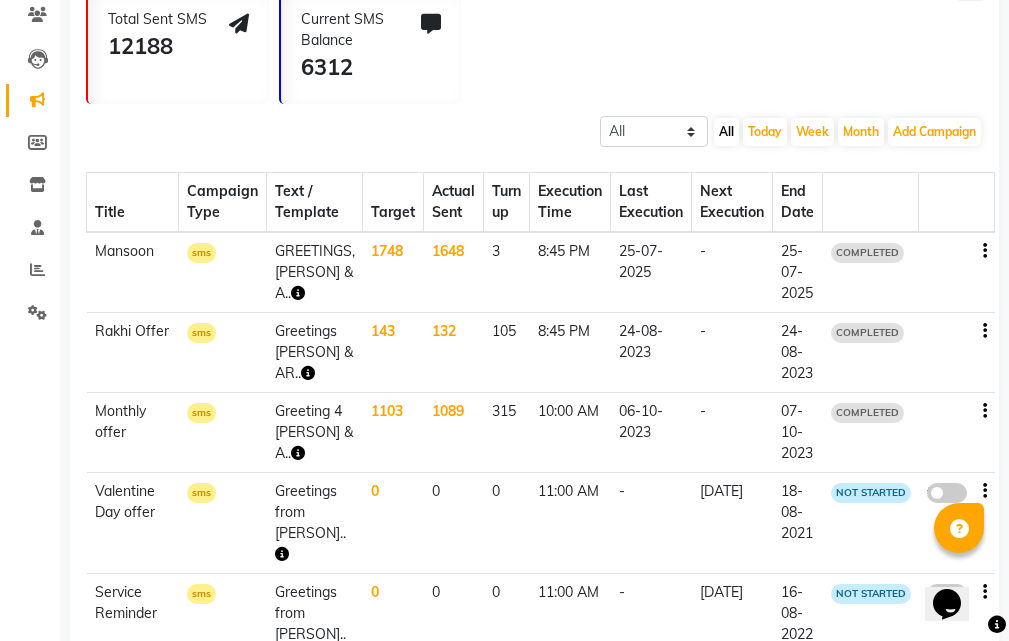 click on "GREETINGS, [PERSON] & A.." 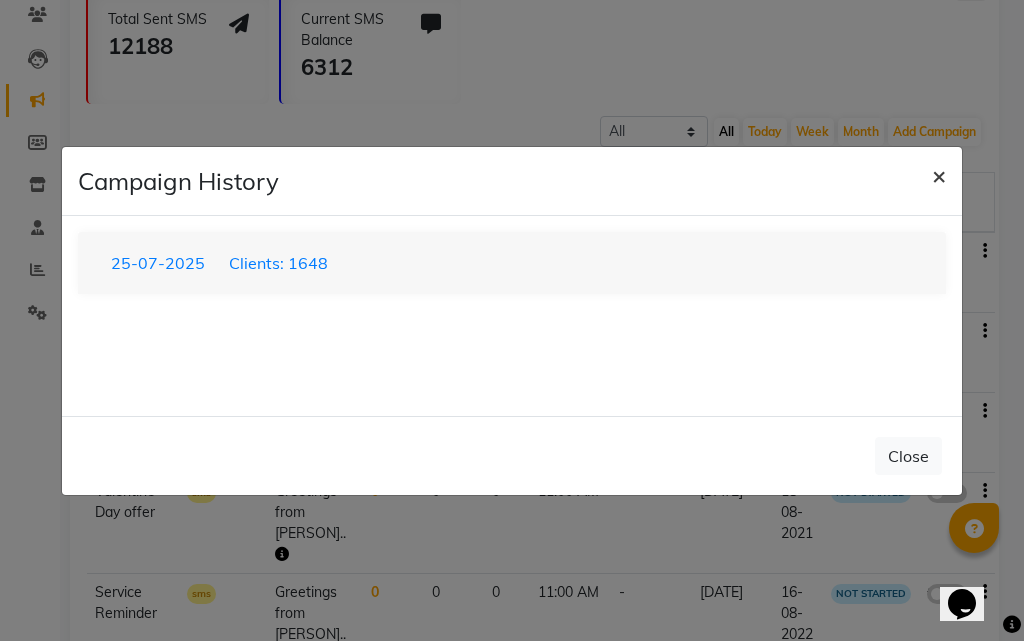 click on "×" 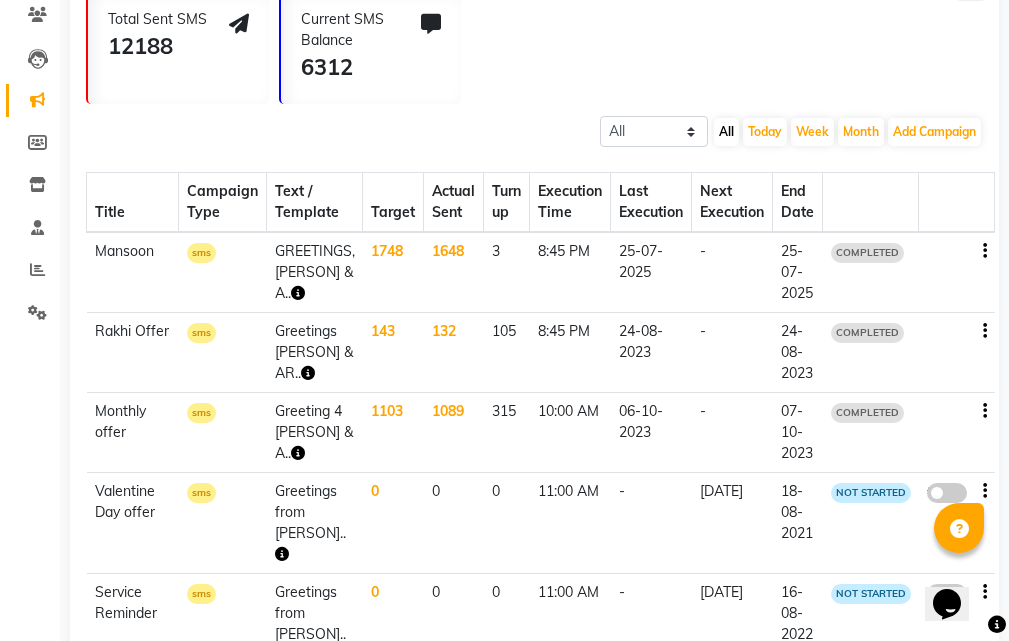 click on "25-07-2025" 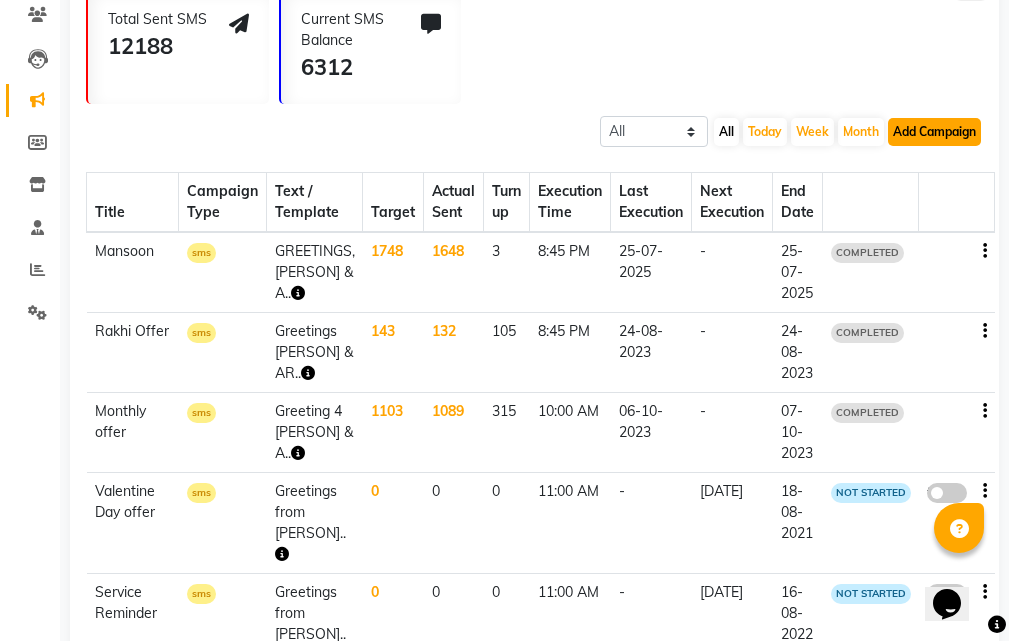 click on "Add Campaign" at bounding box center (934, 132) 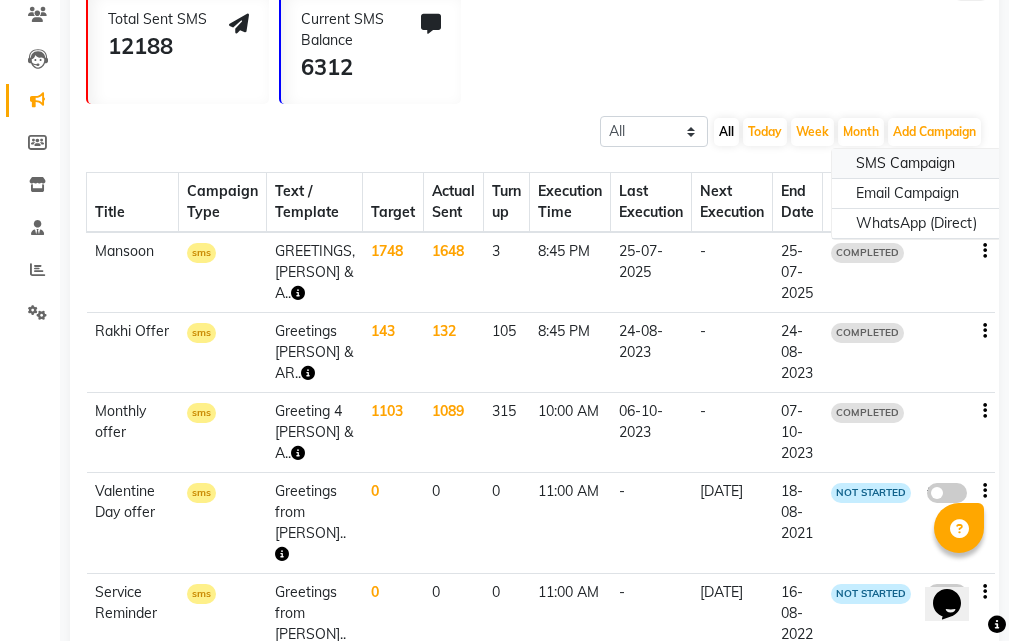 click on "SMS Campaign" 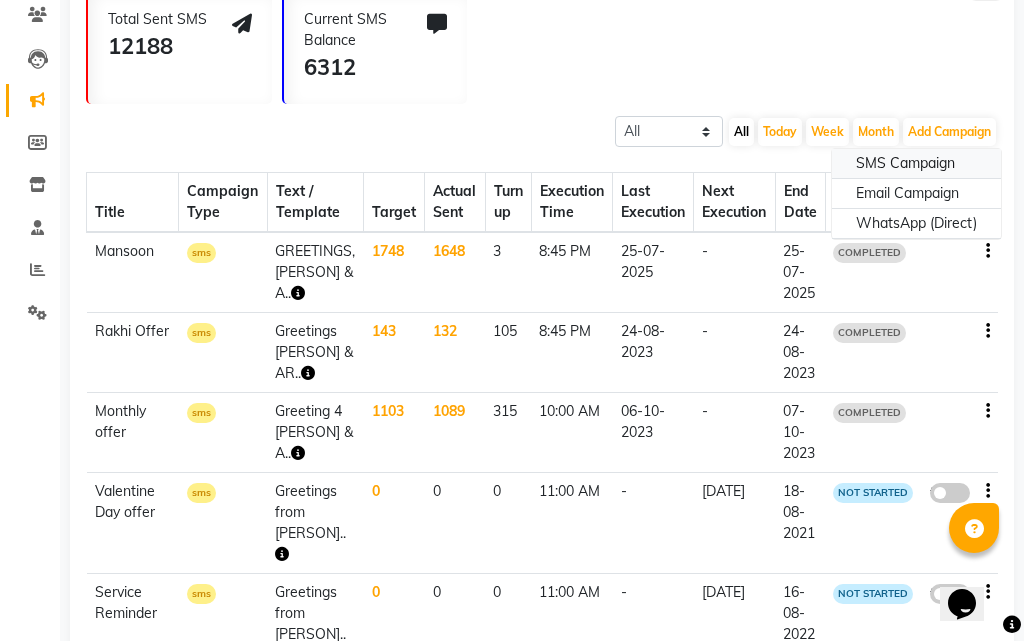 select on "2" 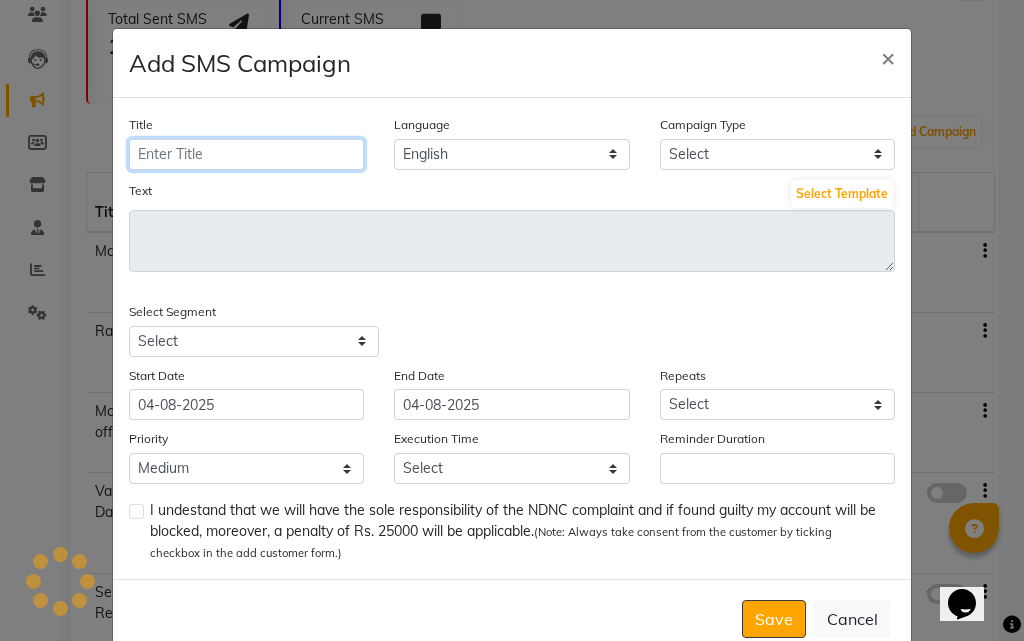 click on "Title" at bounding box center [246, 154] 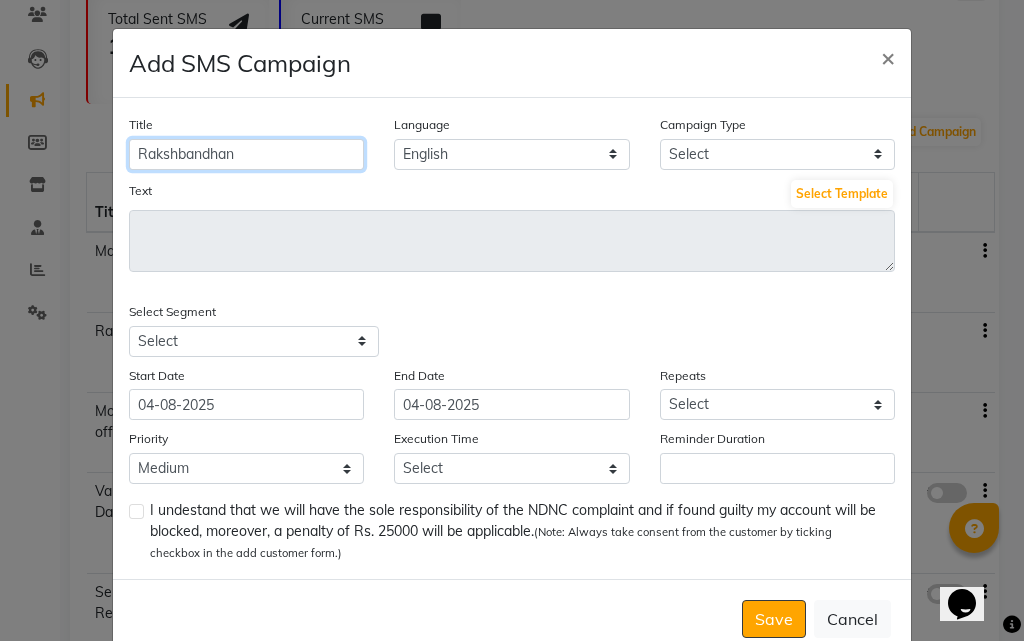 type on "Rakshbandhan" 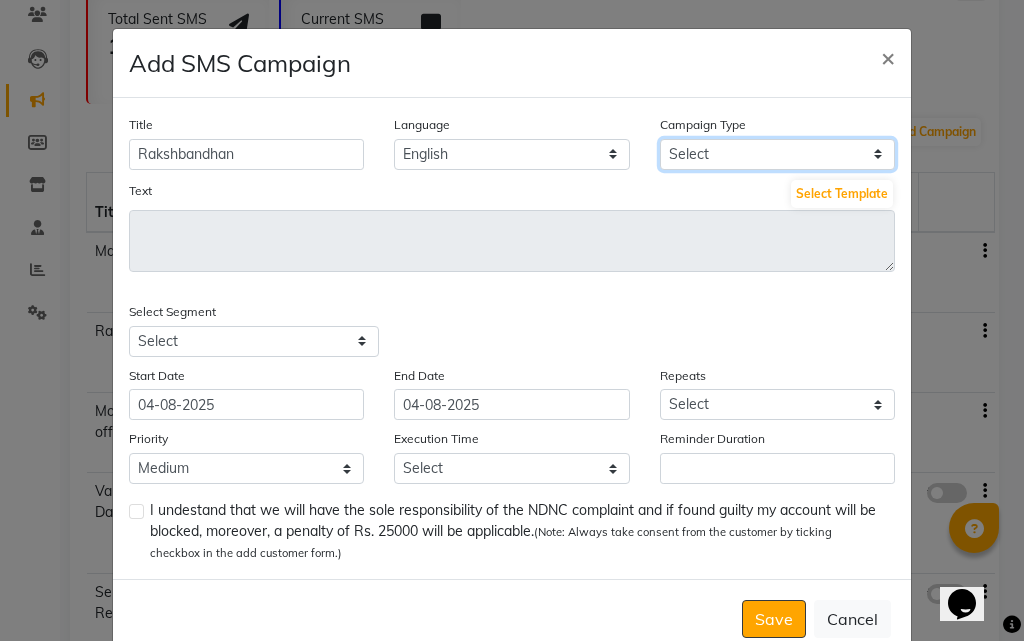 click on "Select Birthday Anniversary Promotional Service reminder" at bounding box center [777, 154] 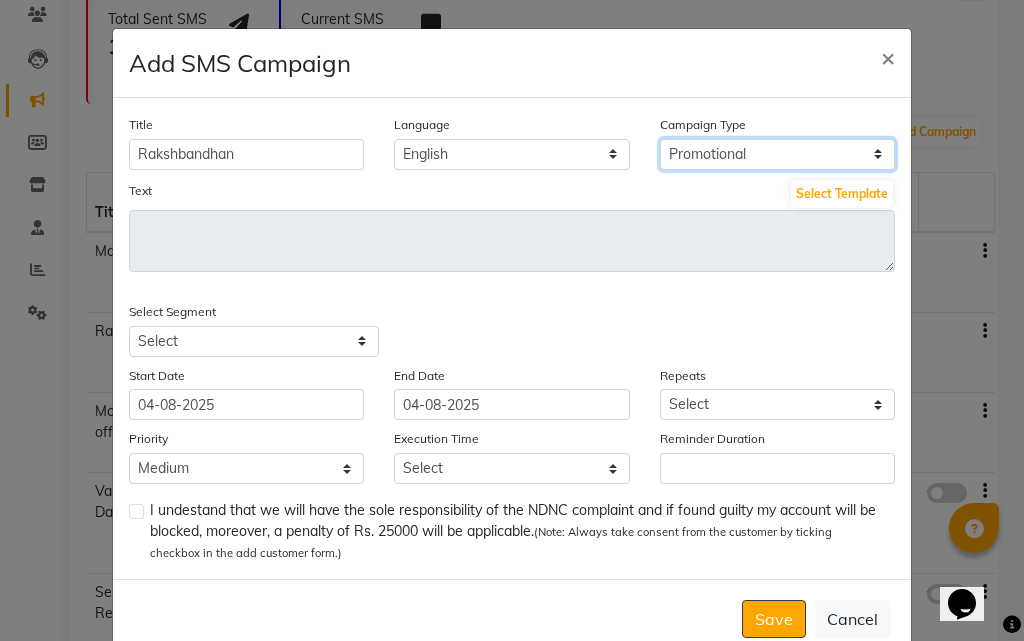 click on "Select Birthday Anniversary Promotional Service reminder" at bounding box center (777, 154) 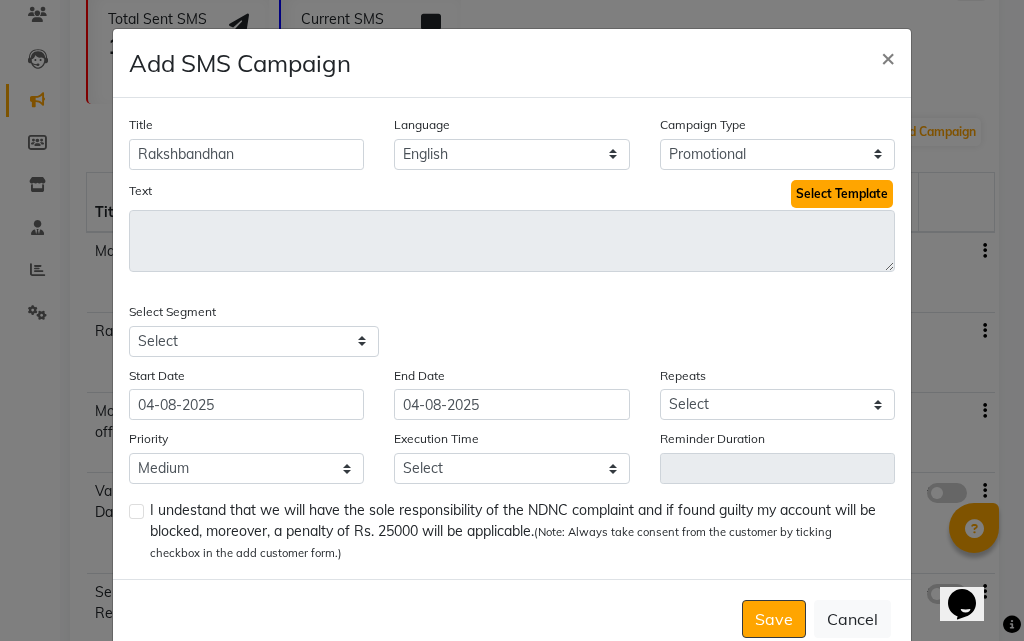 click on "Select Template" 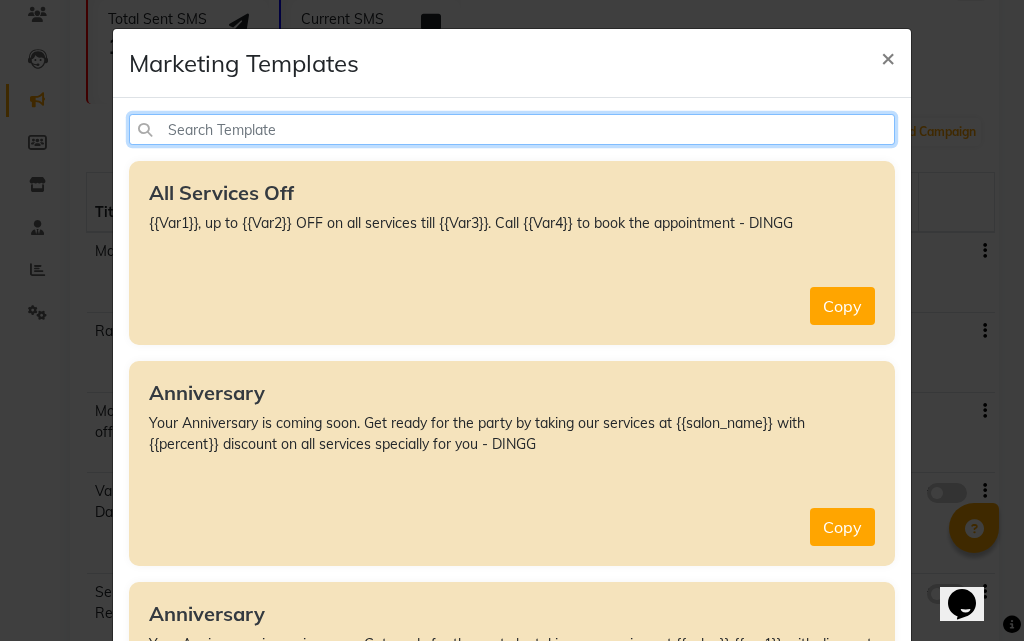 click 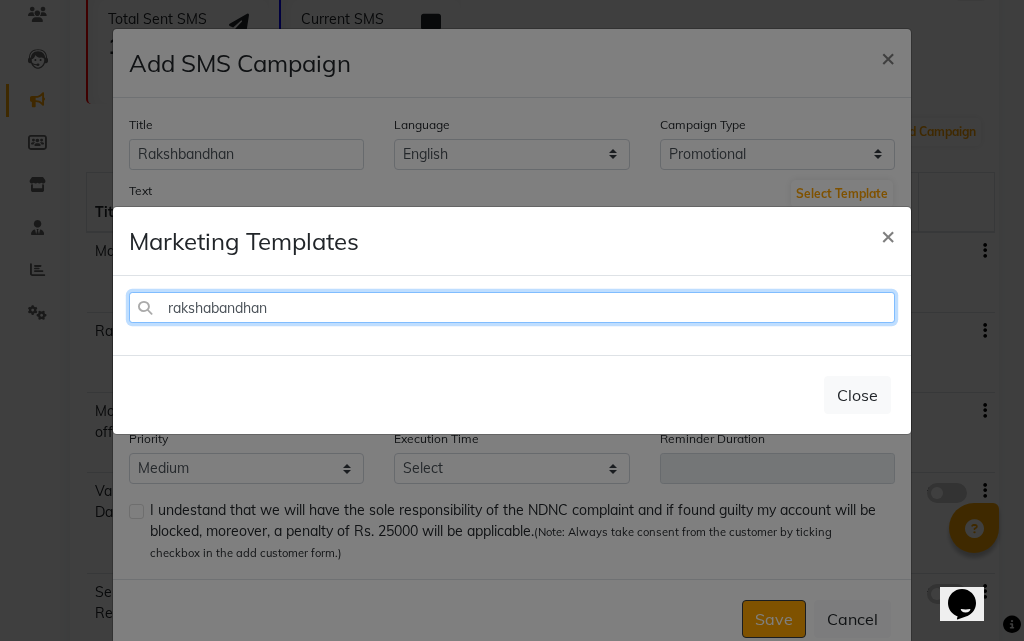 click on "rakshabandhan" 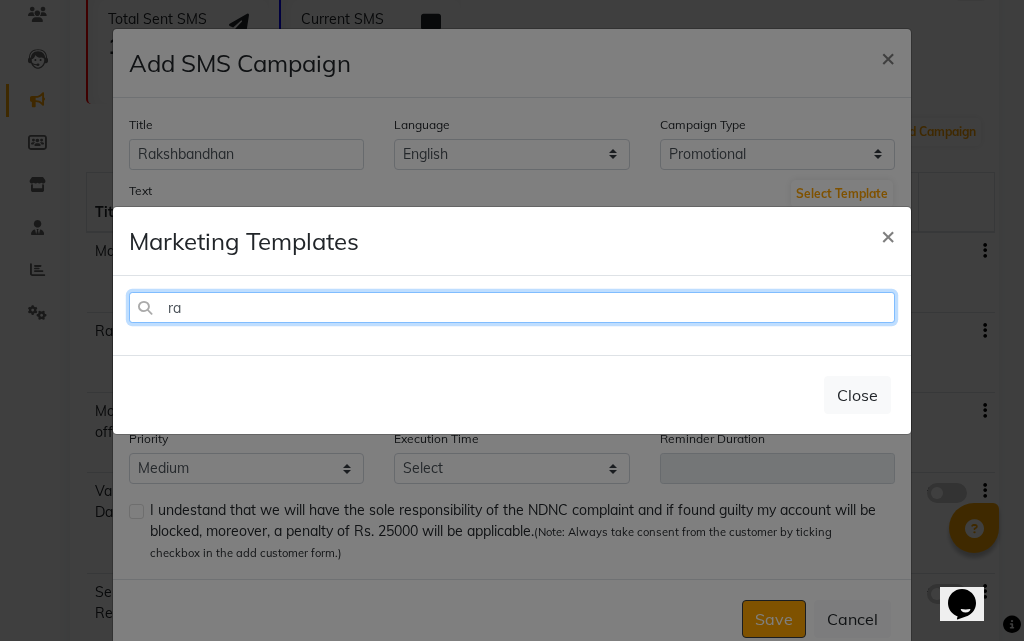type on "r" 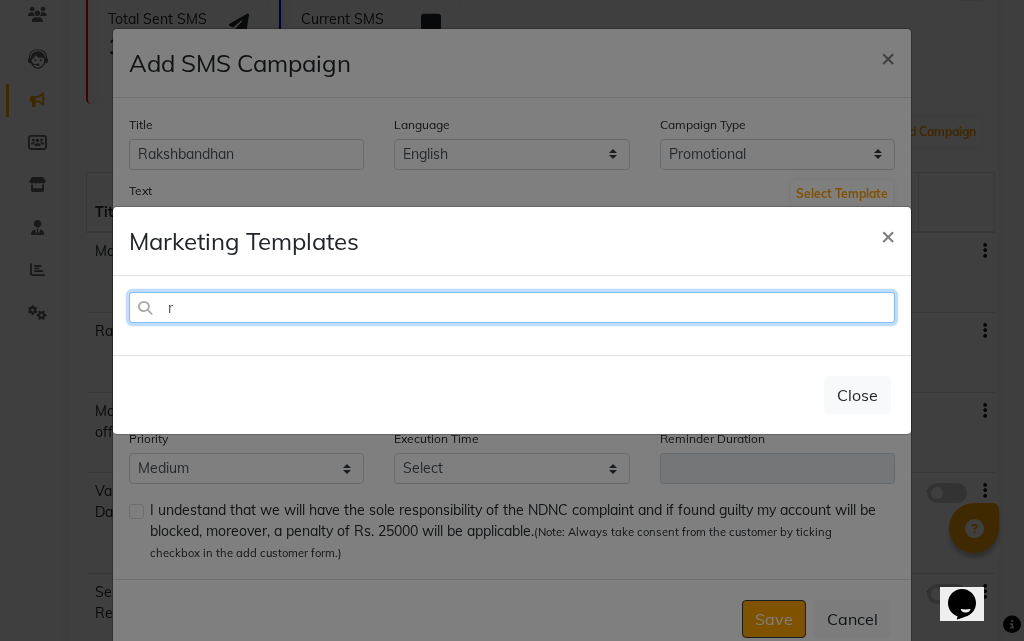 type 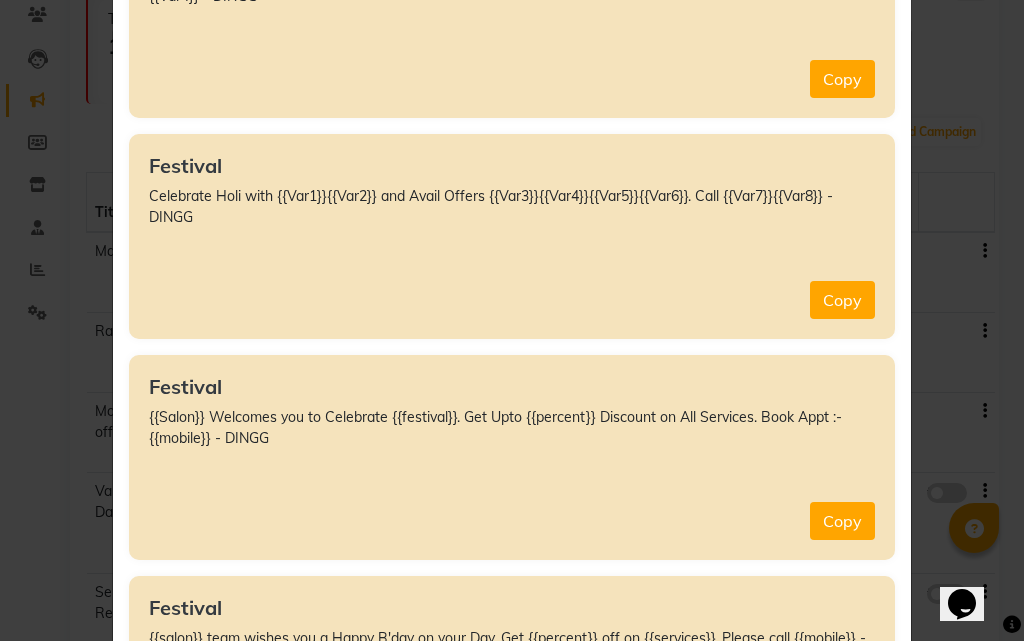 scroll, scrollTop: 4300, scrollLeft: 0, axis: vertical 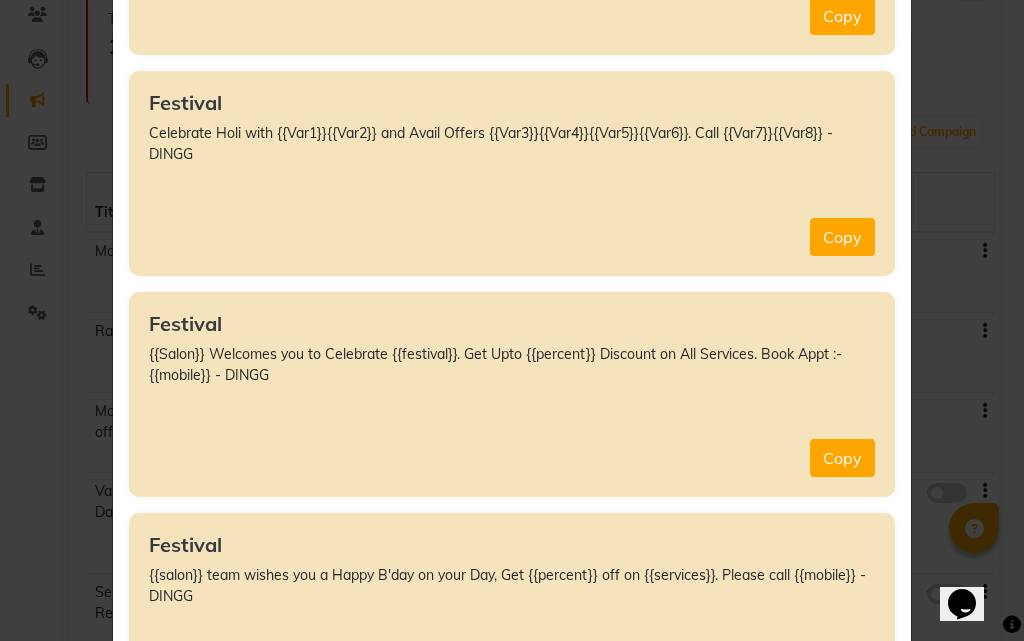click on "{{Salon}} Welcomes you to Celebrate {{festival}}. Get Upto {{percent}} Discount on All Services. Book Appt :- {{mobile}} - DINGG" 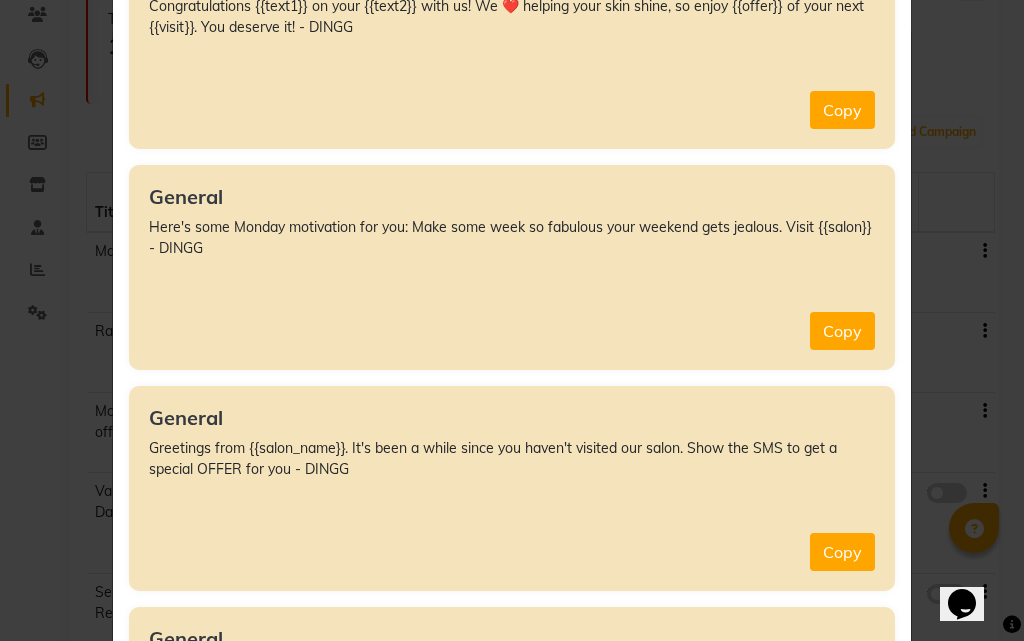 scroll, scrollTop: 7800, scrollLeft: 0, axis: vertical 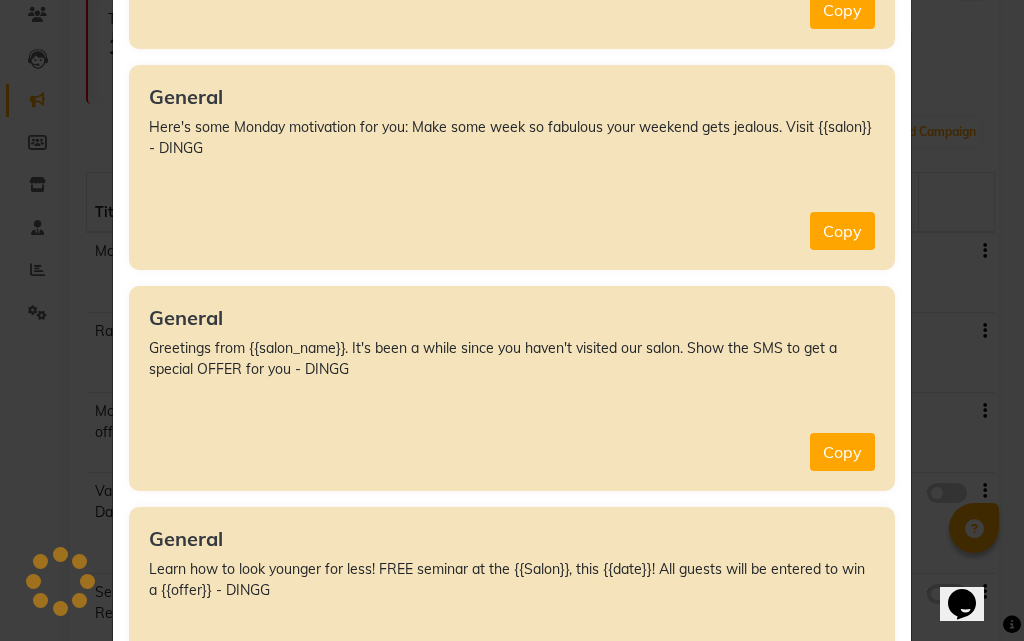 click on "Greetings from {{salon_name}}. It's been a while since you haven't visited our salon. Show the SMS to get a special OFFER for you - DINGG" 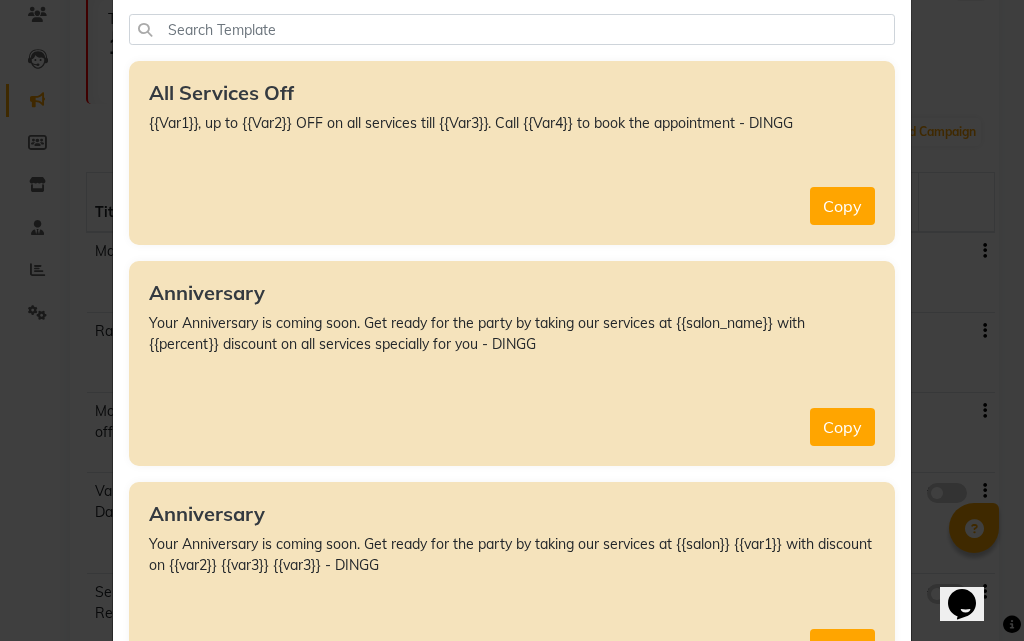 scroll, scrollTop: 0, scrollLeft: 0, axis: both 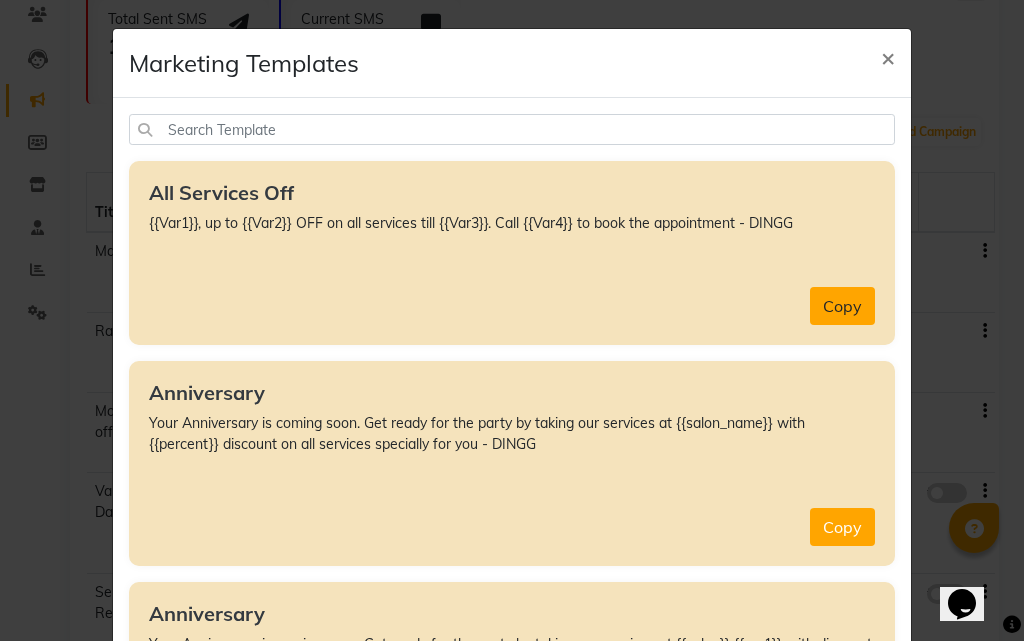 click on "Copy" 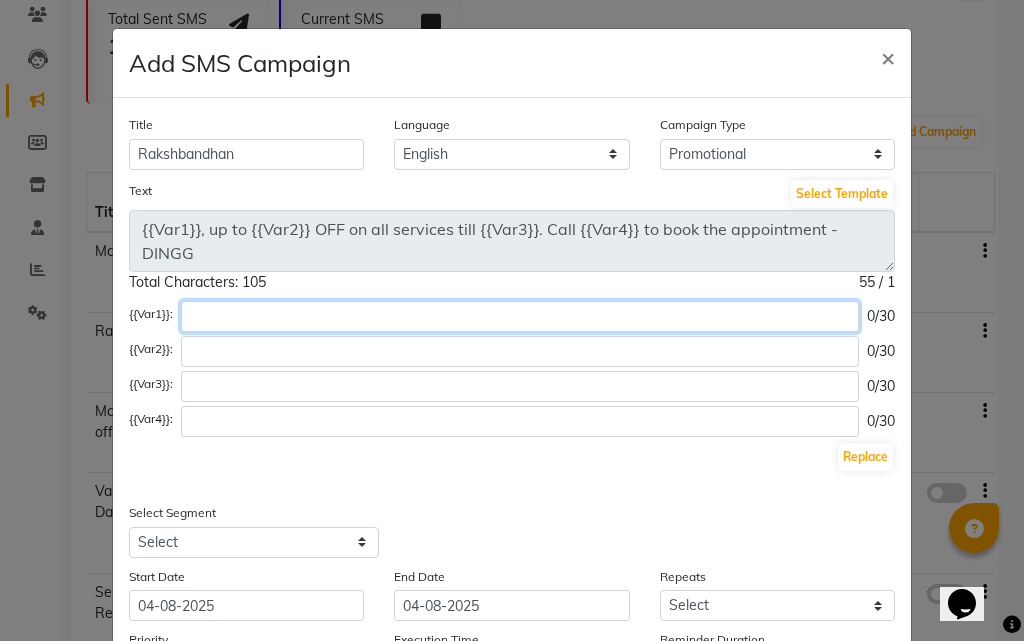 click 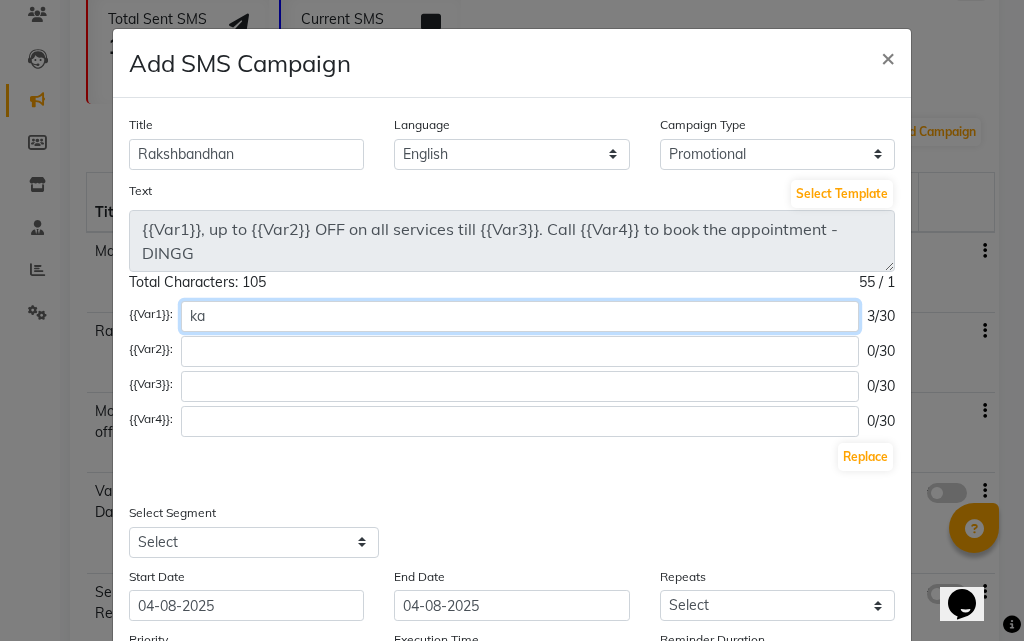 type on "k" 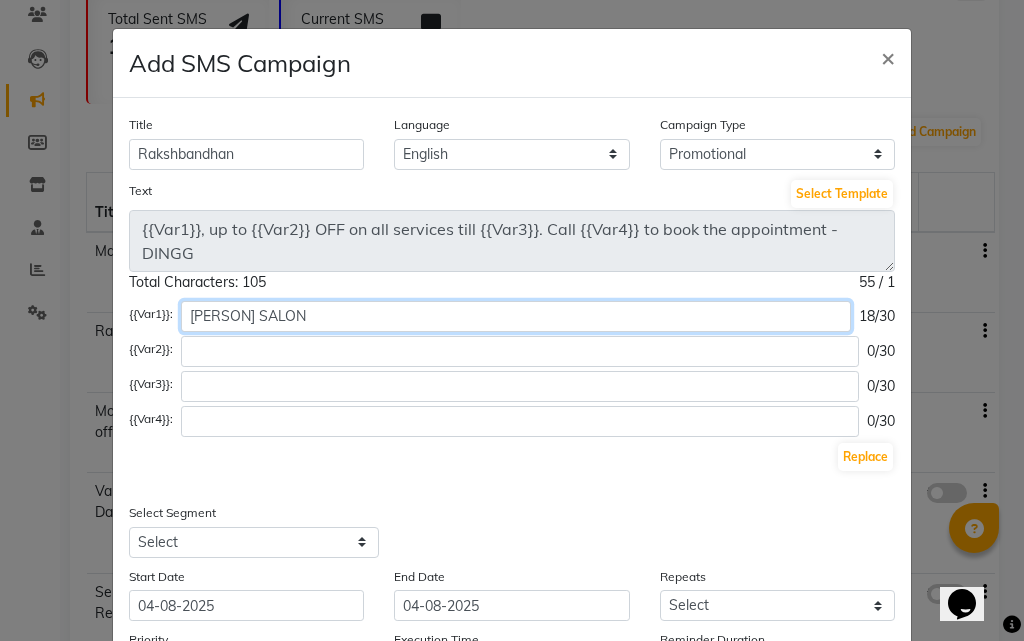 click on "[PERSON] SALON" 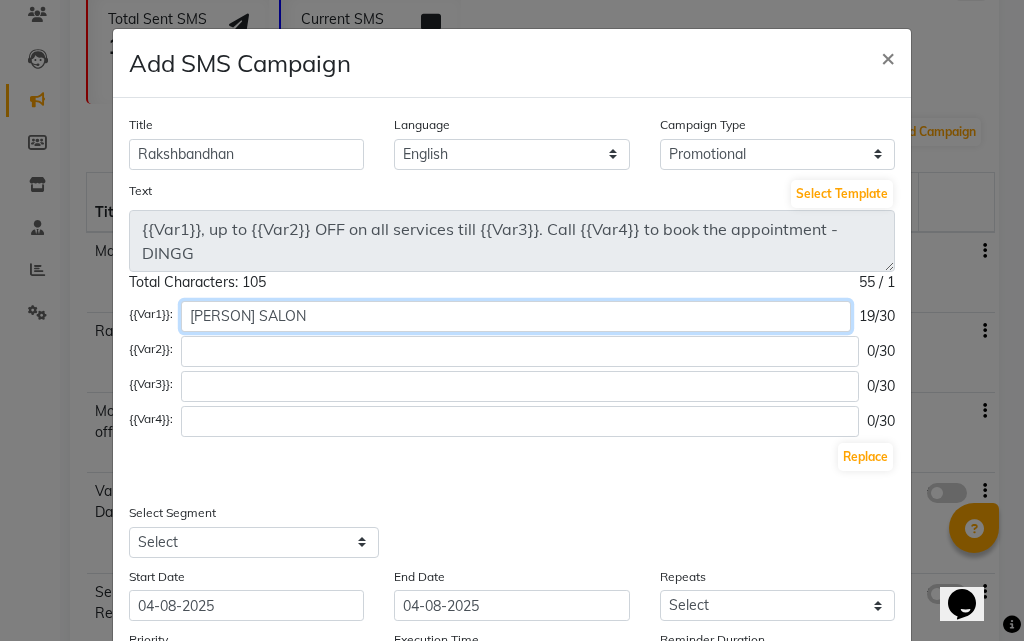 click on "[PERSON] SALON" 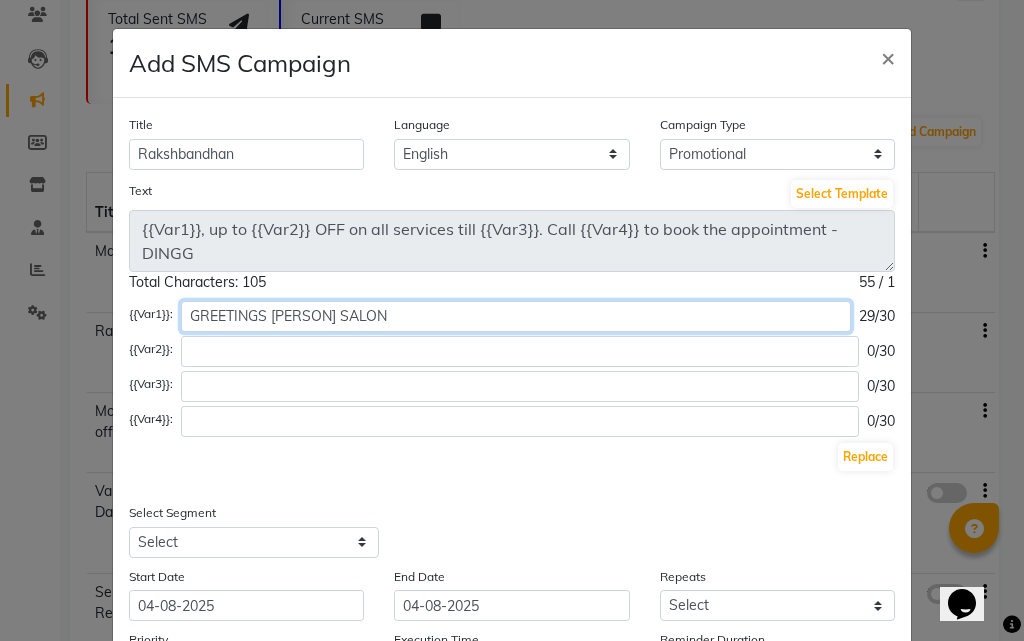 click on "GREETINGS [PERSON] SALON" 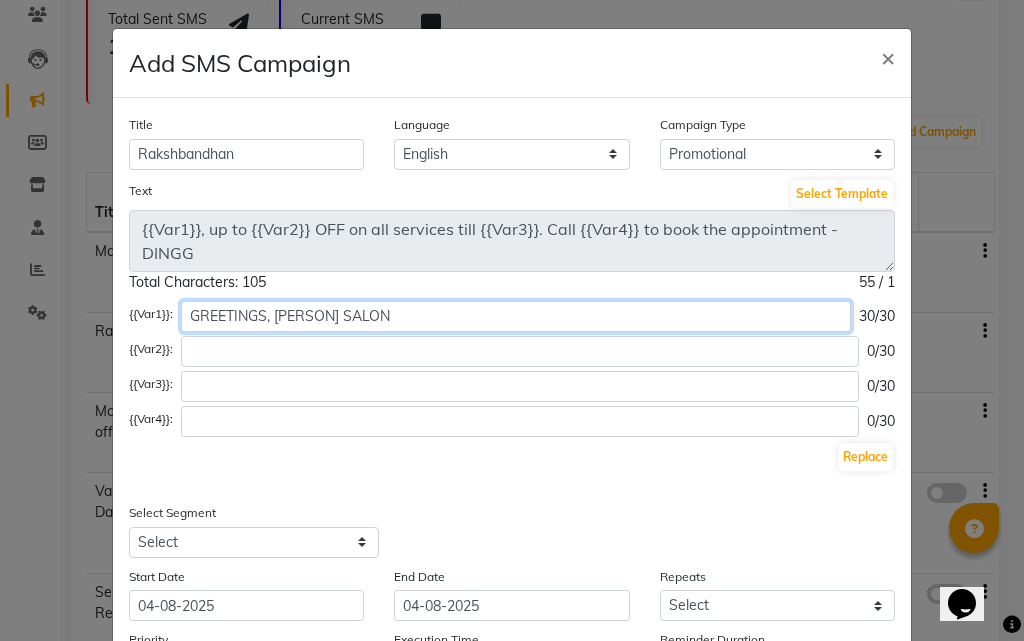 type on "GREETINGS, [PERSON] SALON" 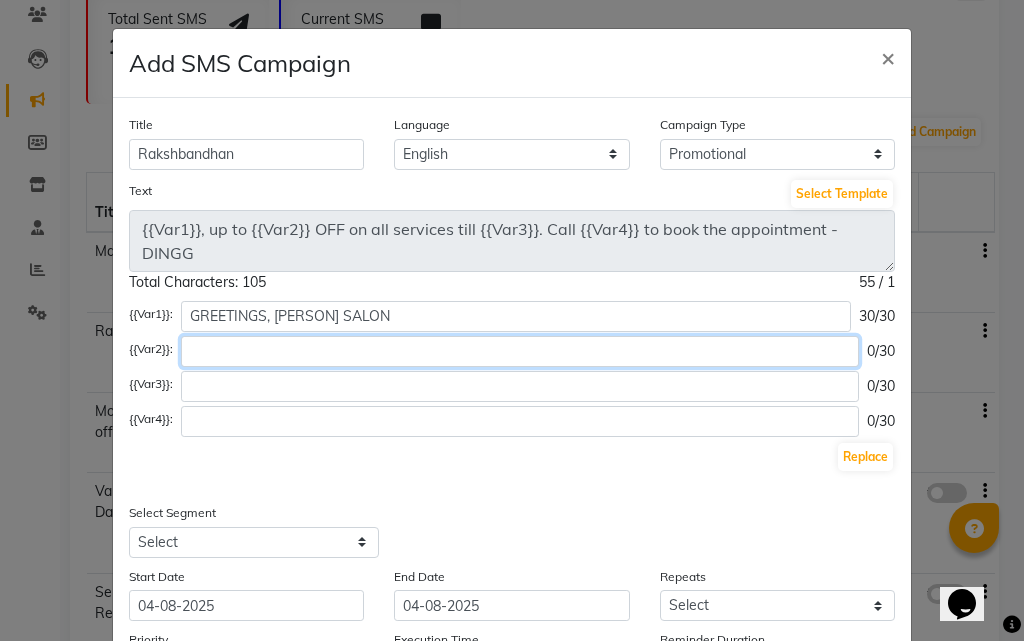 click 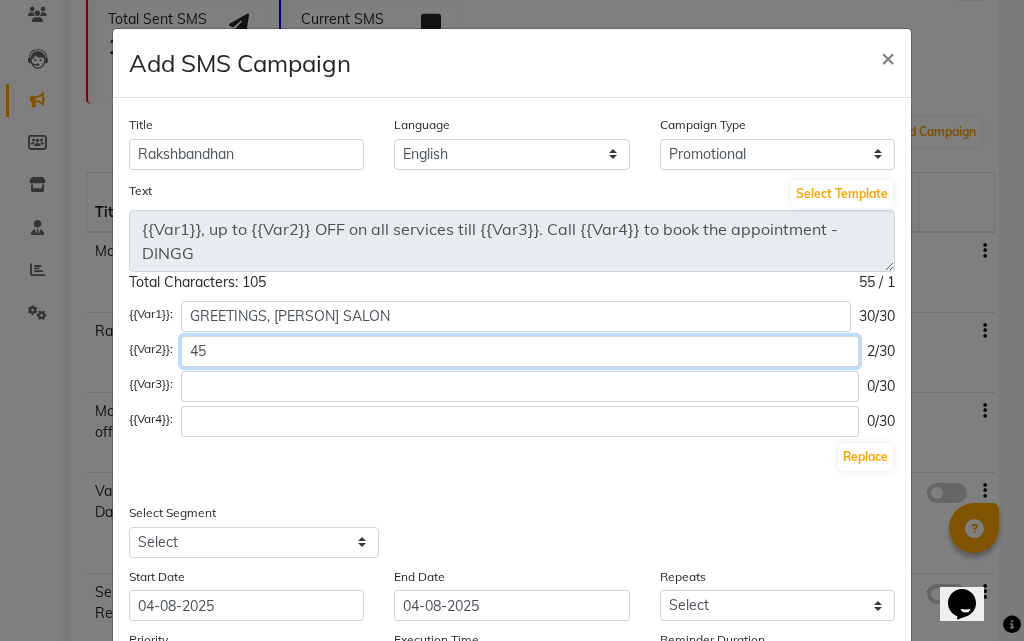 type on "45" 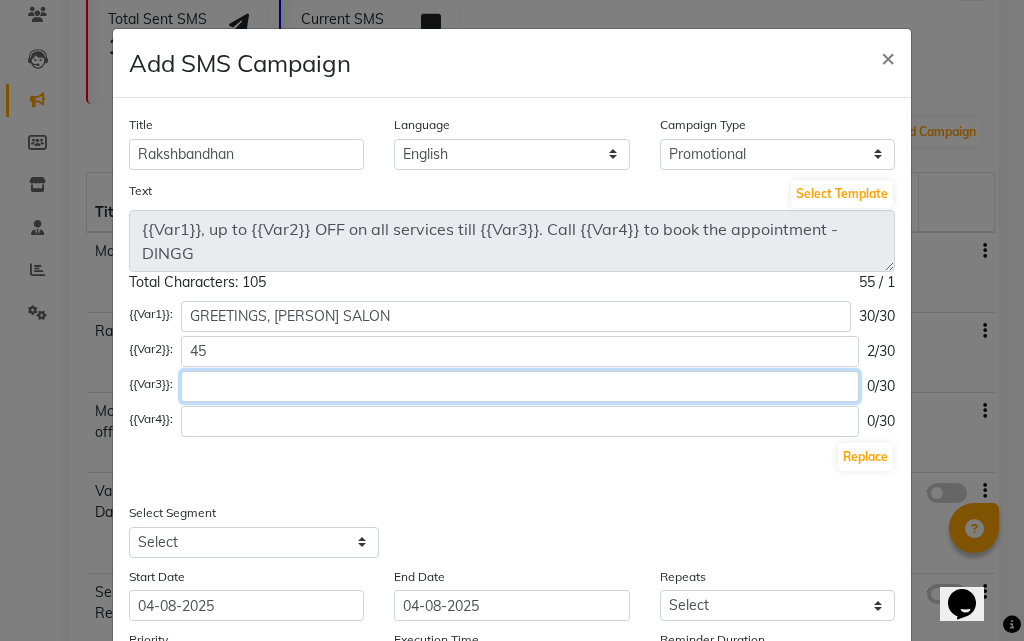 click 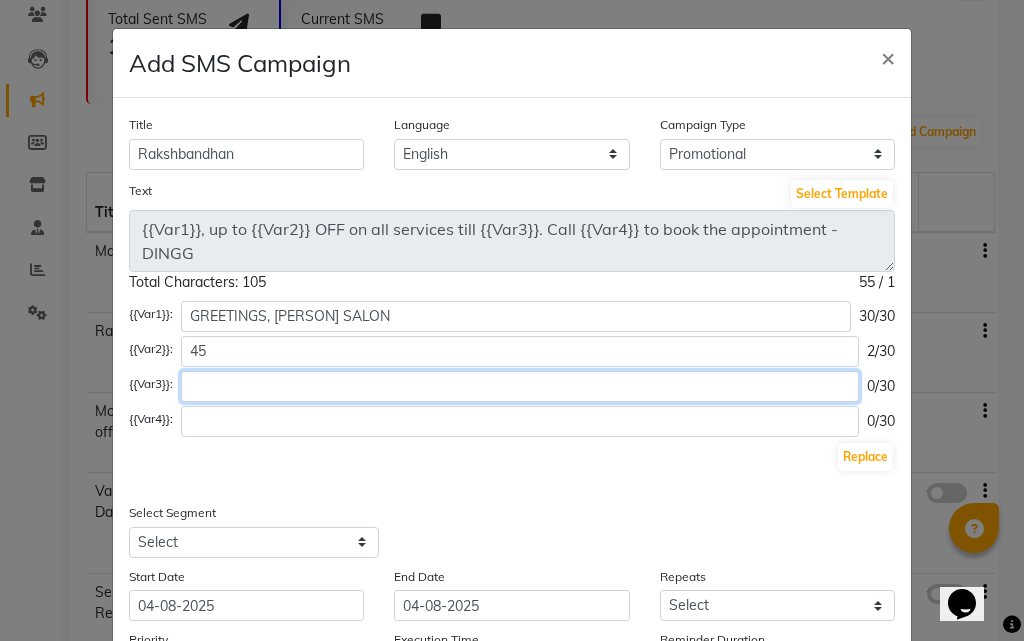 click 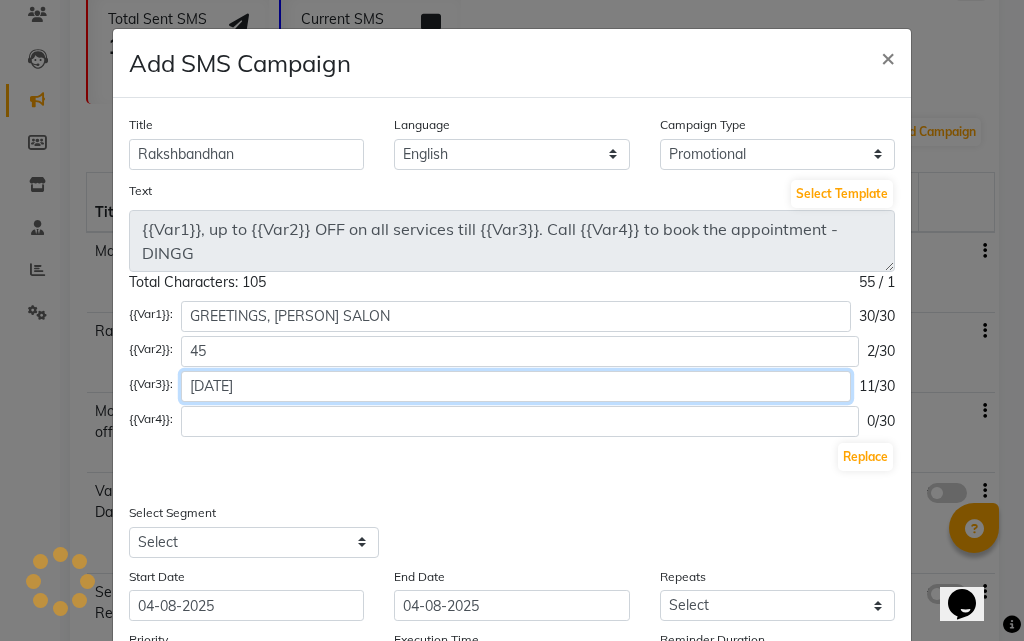 type on "[DATE]" 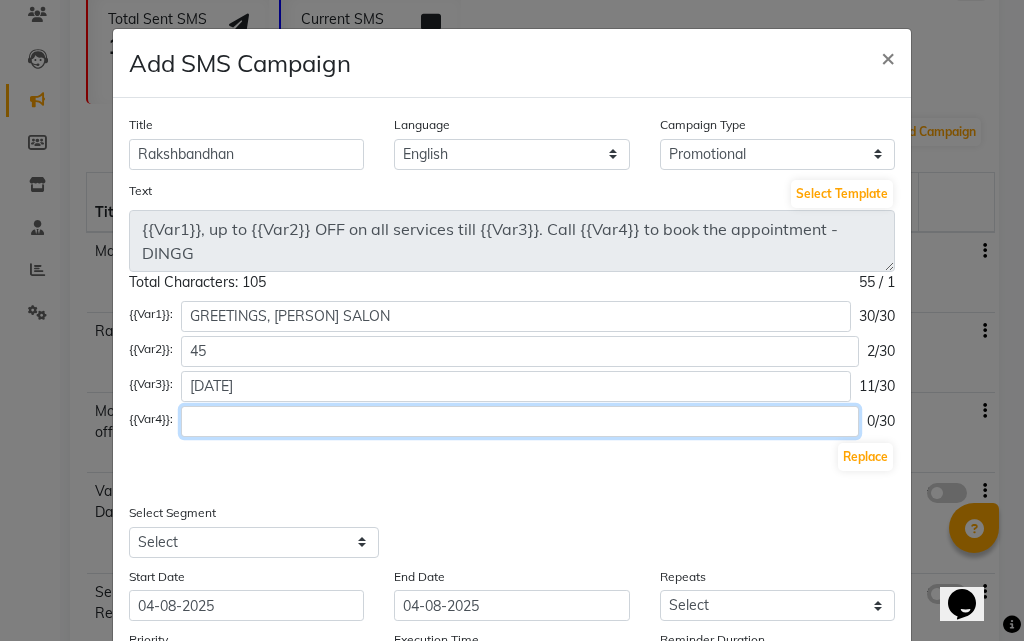 click 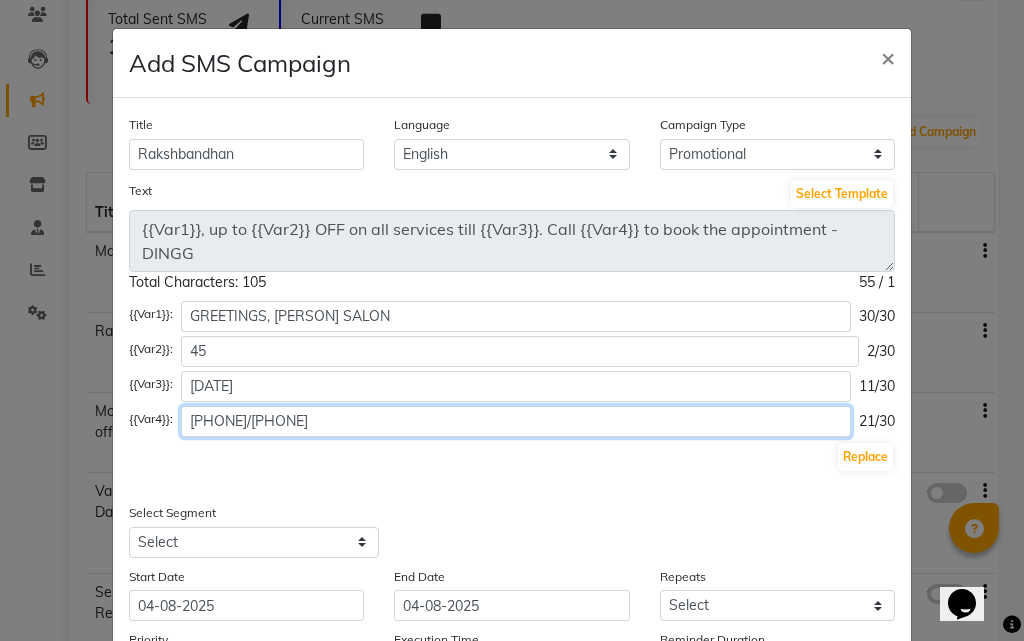 scroll, scrollTop: 100, scrollLeft: 0, axis: vertical 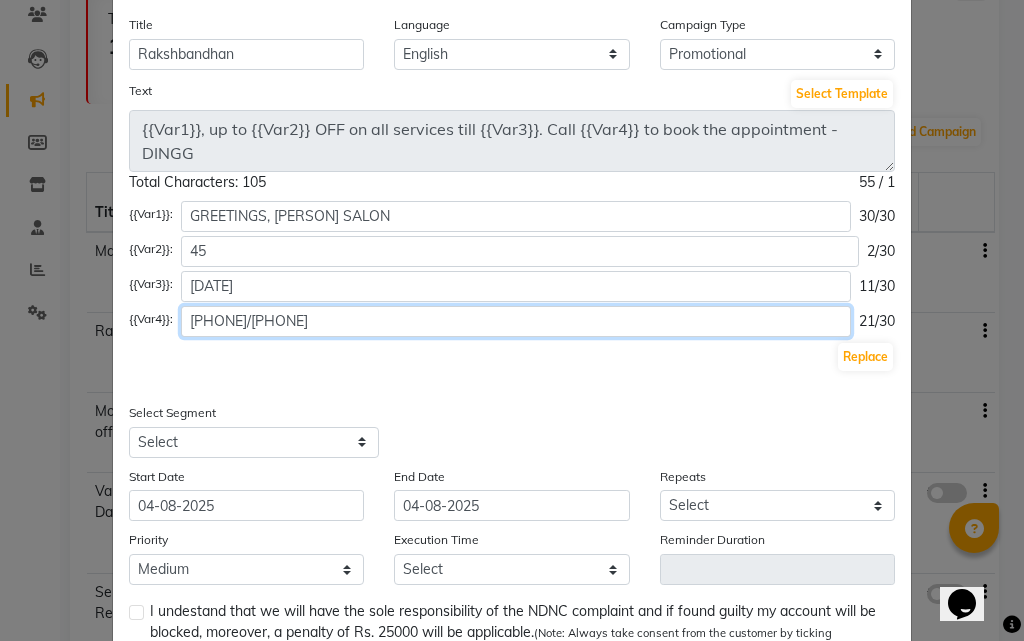 type on "[PHONE]/[PHONE]" 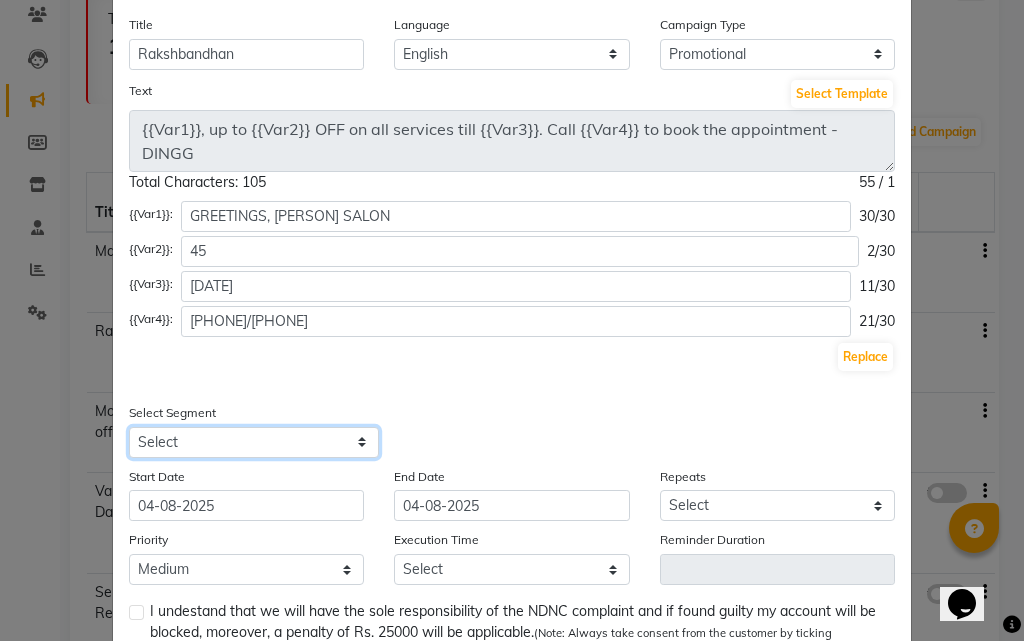 click on "Select All Customers All Male Customer All Female Customer All Members All Customers Visited in last 30 days All Customers Visited in last 60 days but not in last 30 days Inactive/Lost Customers High Ticket Customers Low Ticket Customers Frequent Customers Regular Customers New Customers All Customers with Valid Birthdays All Customers with Valid Anniversary All Customer Visited in 2020" at bounding box center [254, 442] 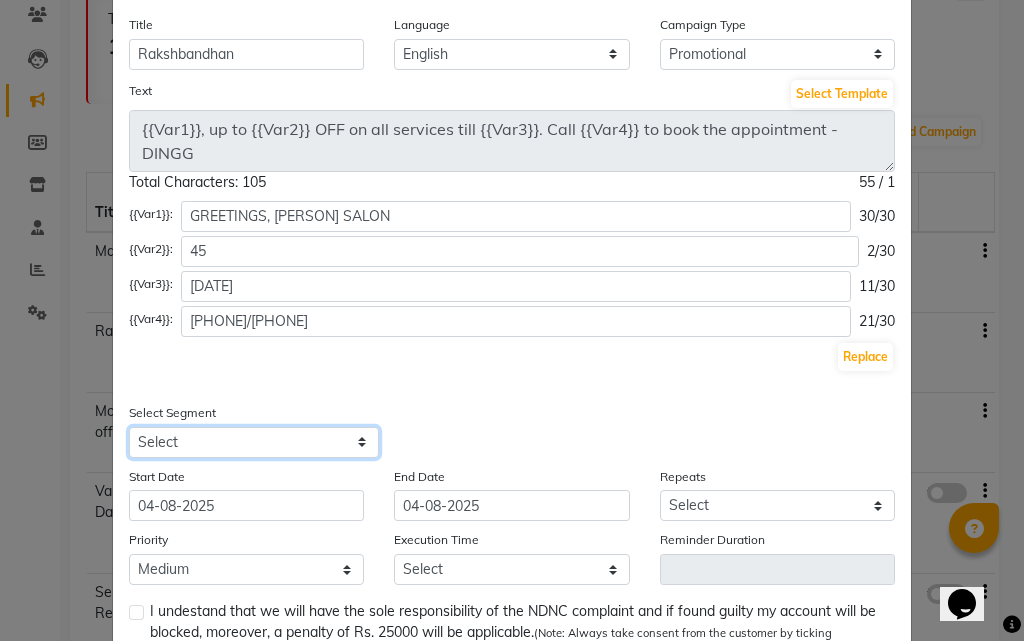 select on "4371" 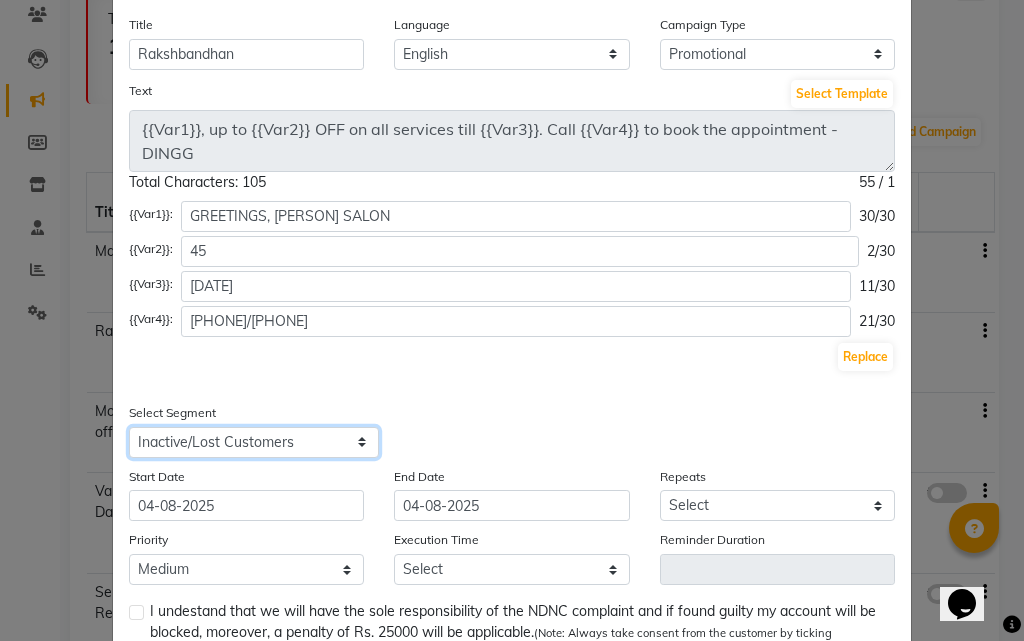 click on "Select All Customers All Male Customer All Female Customer All Members All Customers Visited in last 30 days All Customers Visited in last 60 days but not in last 30 days Inactive/Lost Customers High Ticket Customers Low Ticket Customers Frequent Customers Regular Customers New Customers All Customers with Valid Birthdays All Customers with Valid Anniversary All Customer Visited in 2020" at bounding box center (254, 442) 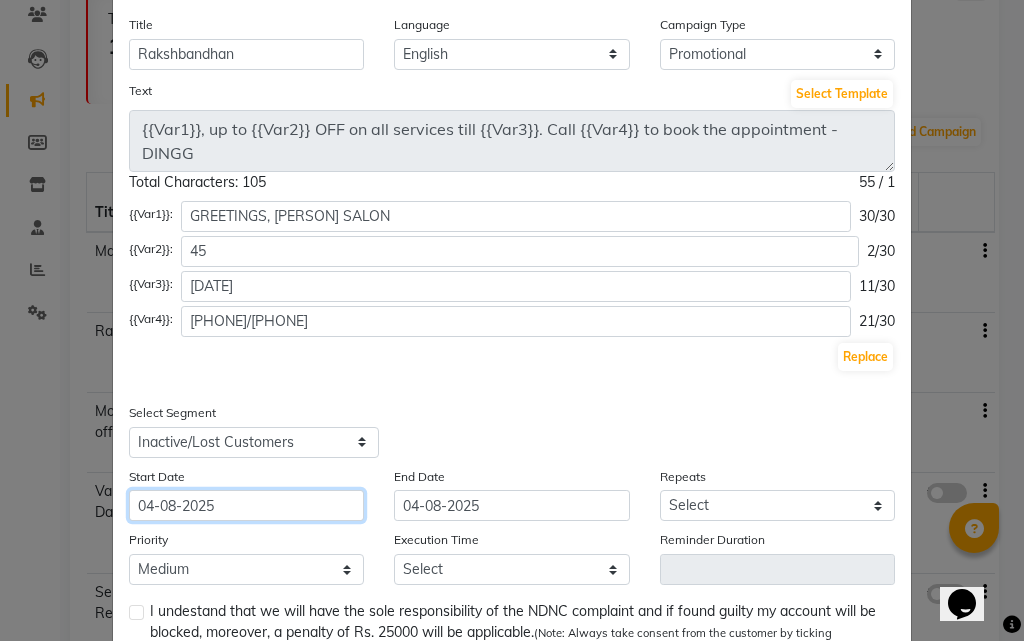 click on "04-08-2025" 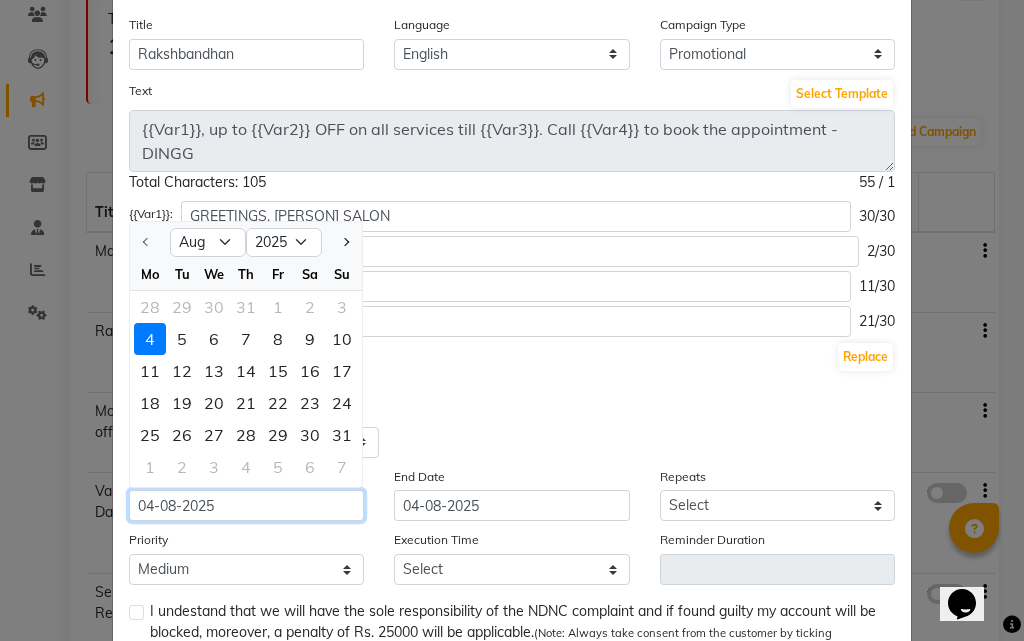 click on "04-08-2025" 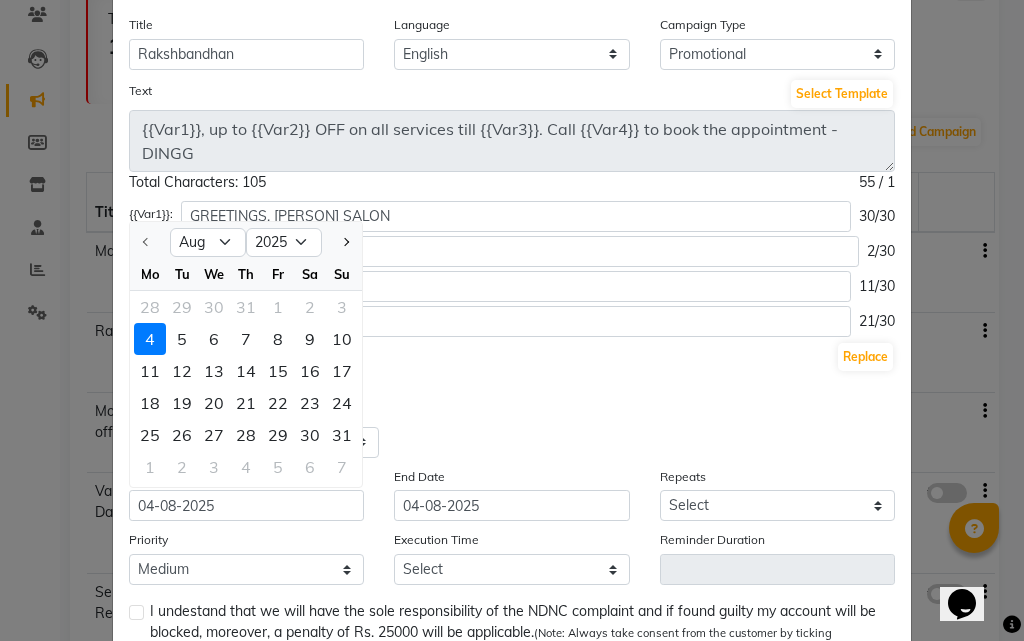 click on "Select Segment Select All Customers All Male Customer All Female Customer All Members All Customers Visited in last 30 days All Customers Visited in last 60 days but not in last 30 days Inactive/Lost Customers High Ticket Customers Low Ticket Customers Frequent Customers Regular Customers New Customers All Customers with Valid Birthdays All Customers with Valid Anniversary All Customer Visited in 2020" 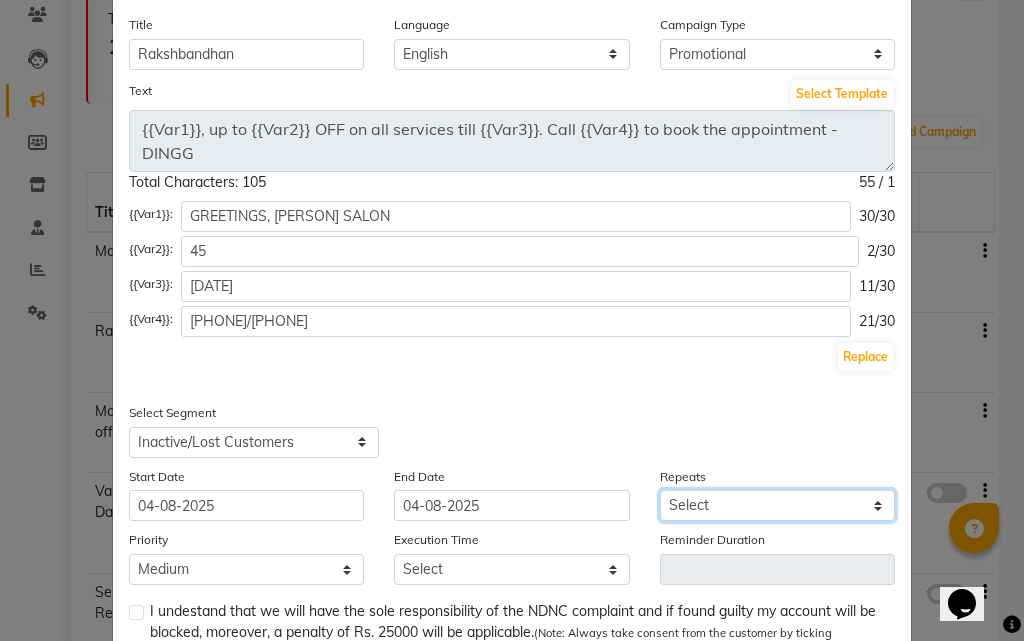 click on "Select Once Daily Alternate Day Weekly Monthly Yearly" at bounding box center (777, 505) 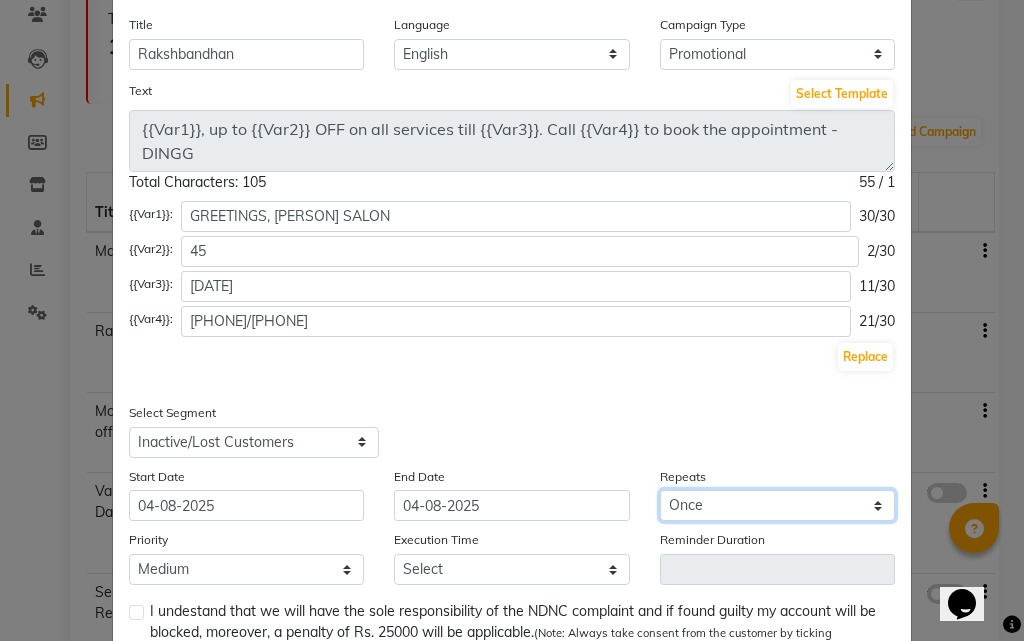 click on "Select Once Daily Alternate Day Weekly Monthly Yearly" at bounding box center (777, 505) 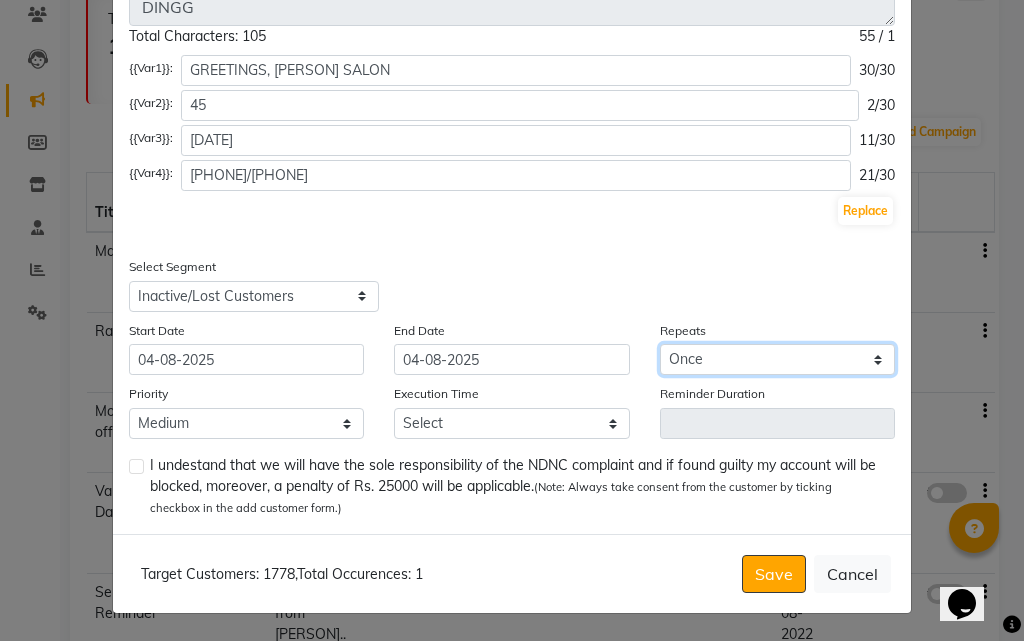 scroll, scrollTop: 247, scrollLeft: 0, axis: vertical 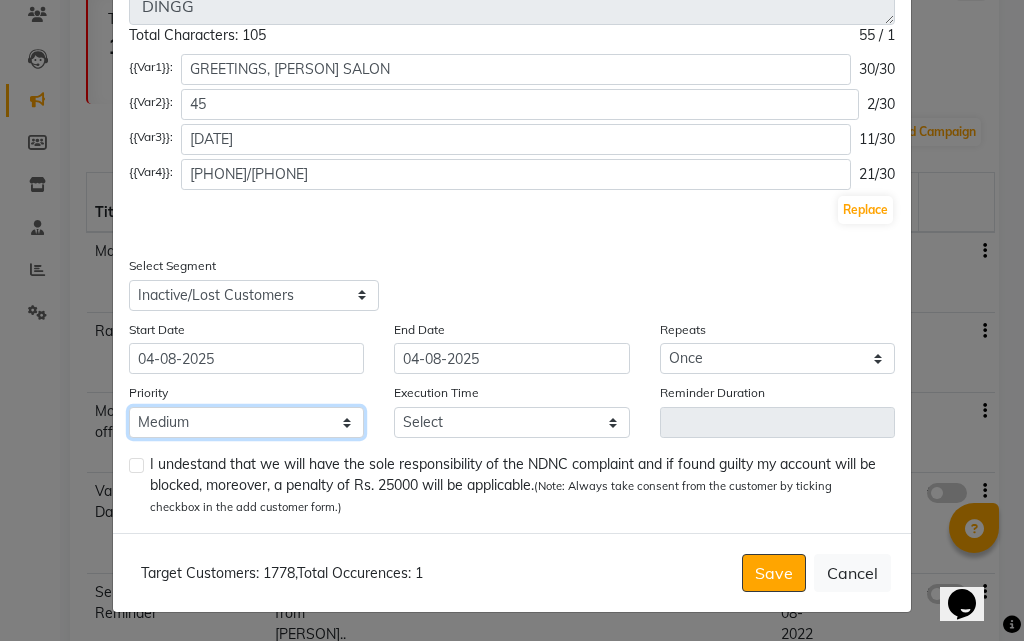 click on "Low Medium High" at bounding box center (246, 422) 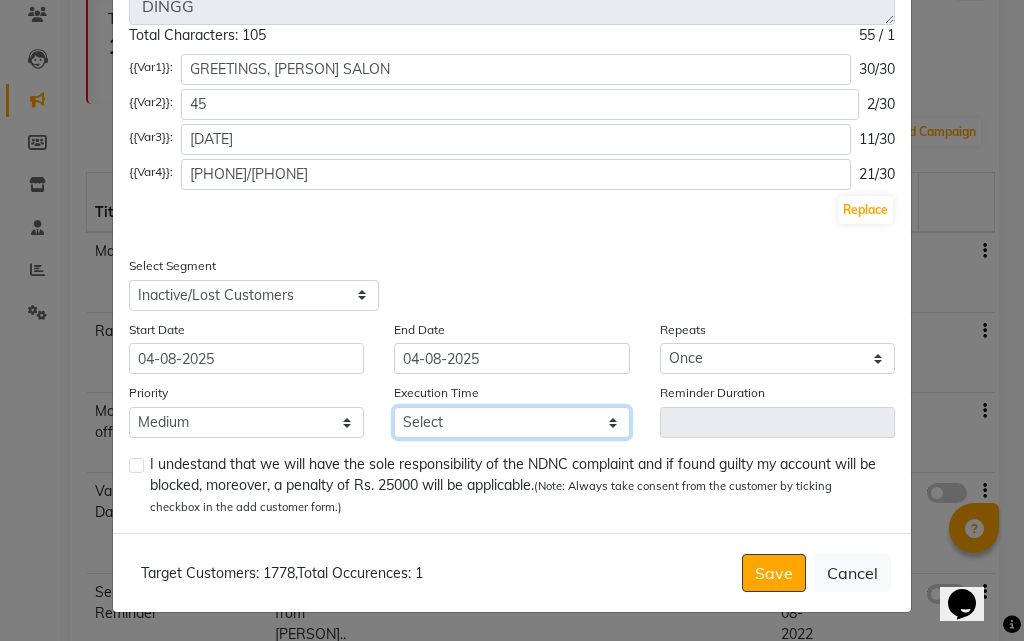 click on "Select 09:00 AM 09:15 AM 09:30 AM 09:45 AM 10:00 AM 10:15 AM 10:30 AM 10:45 AM 11:00 AM 11:15 AM 11:30 AM 11:45 AM 12:00 PM 12:15 PM 12:30 PM 12:45 PM 01:00 PM 01:15 PM 01:30 PM 01:45 PM 02:00 PM 02:15 PM 02:30 PM 02:45 PM 03:00 PM 03:15 PM 03:30 PM 03:45 PM 04:00 PM 04:15 PM 04:30 PM 04:45 PM 05:00 PM 05:15 PM 05:30 PM 05:45 PM 06:00 PM 06:15 PM 06:30 PM 06:45 PM 07:00 PM 07:15 PM 07:30 PM 07:45 PM 08:00 PM 08:15 PM 08:30 PM 08:45 PM" at bounding box center [511, 422] 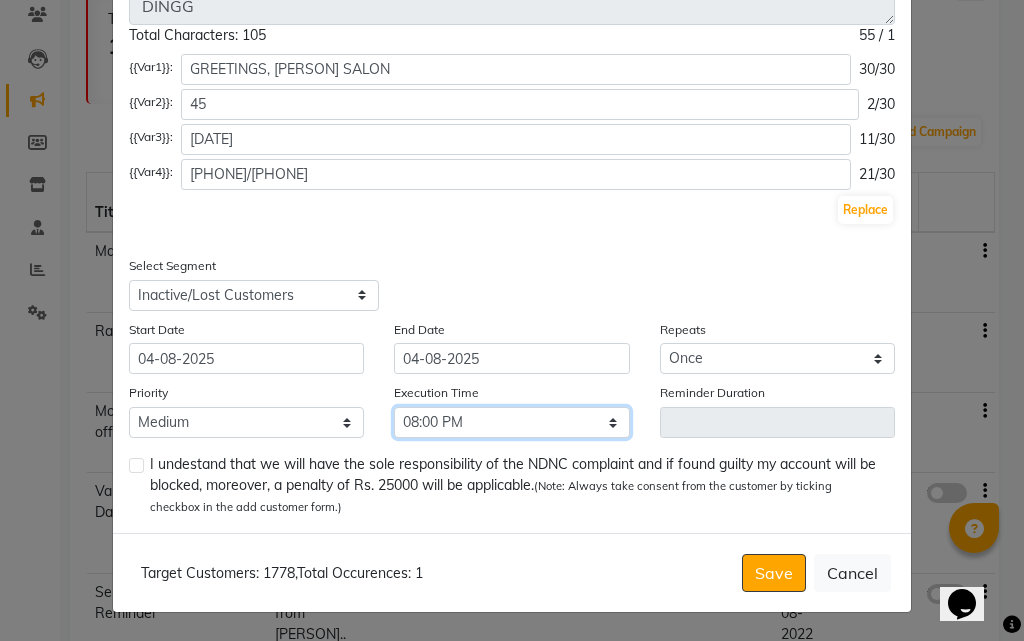 click on "Select 09:00 AM 09:15 AM 09:30 AM 09:45 AM 10:00 AM 10:15 AM 10:30 AM 10:45 AM 11:00 AM 11:15 AM 11:30 AM 11:45 AM 12:00 PM 12:15 PM 12:30 PM 12:45 PM 01:00 PM 01:15 PM 01:30 PM 01:45 PM 02:00 PM 02:15 PM 02:30 PM 02:45 PM 03:00 PM 03:15 PM 03:30 PM 03:45 PM 04:00 PM 04:15 PM 04:30 PM 04:45 PM 05:00 PM 05:15 PM 05:30 PM 05:45 PM 06:00 PM 06:15 PM 06:30 PM 06:45 PM 07:00 PM 07:15 PM 07:30 PM 07:45 PM 08:00 PM 08:15 PM 08:30 PM 08:45 PM" at bounding box center (511, 422) 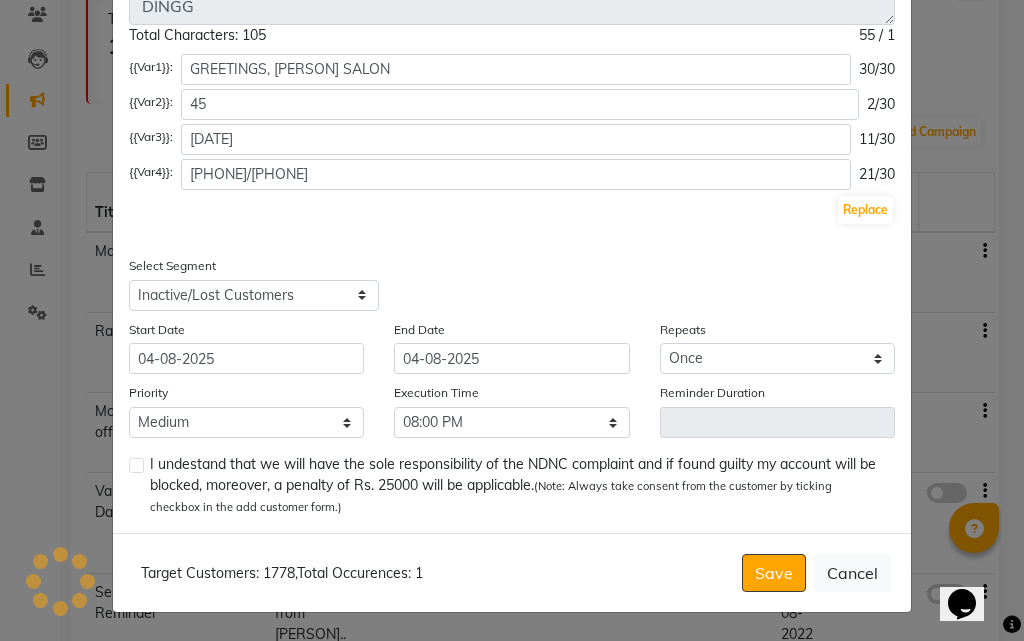 click 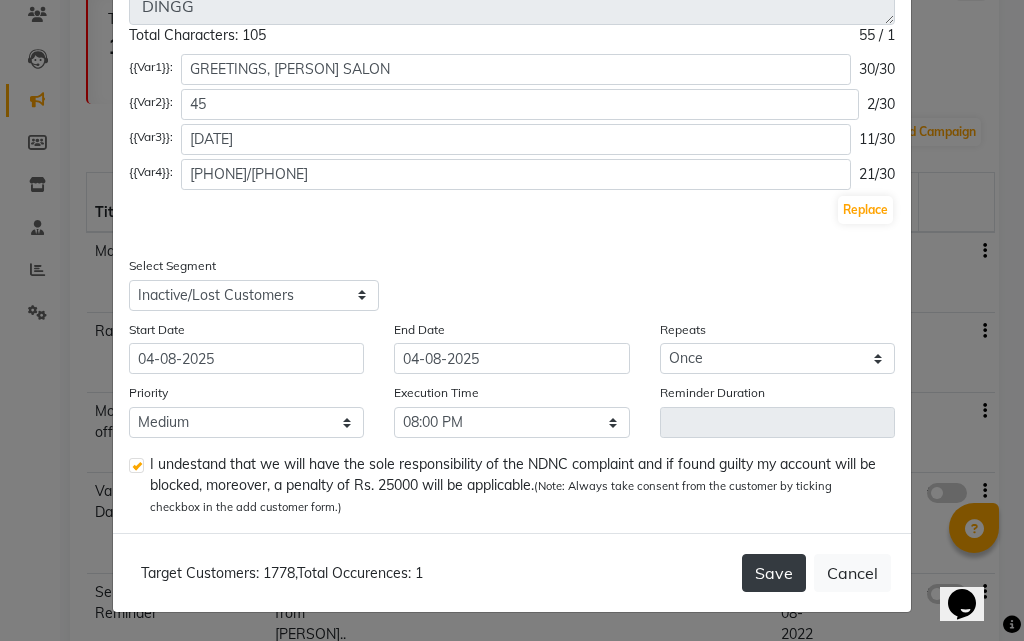 click on "Save" 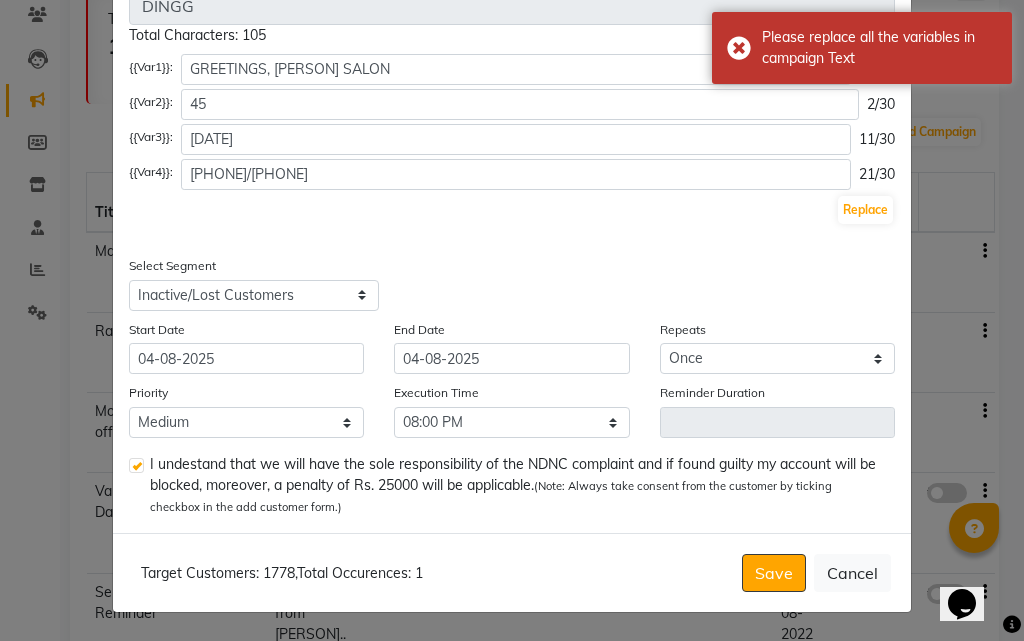 scroll, scrollTop: 47, scrollLeft: 0, axis: vertical 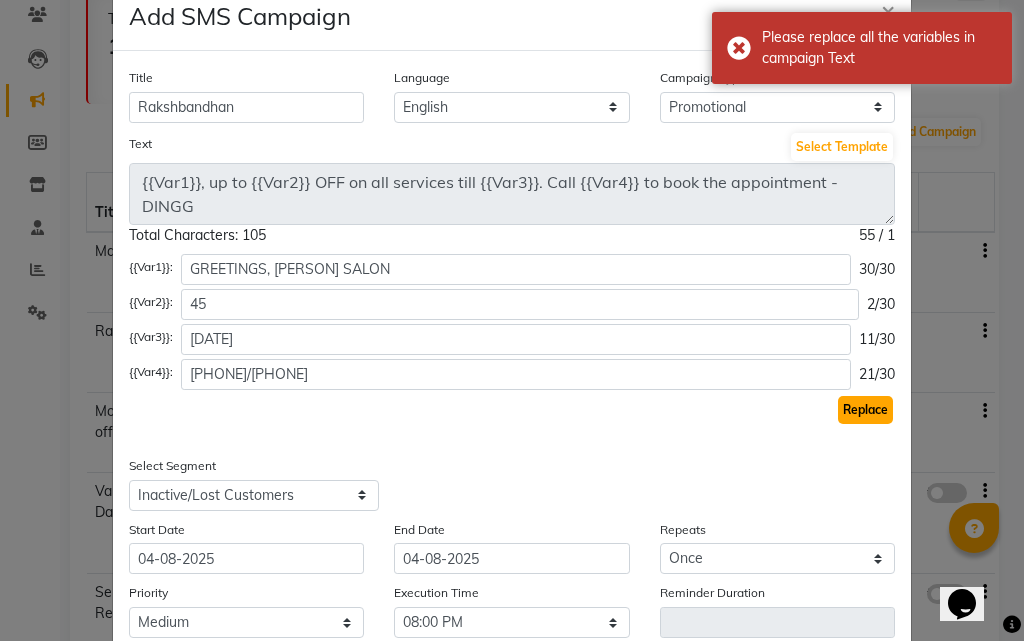 click on "Replace" 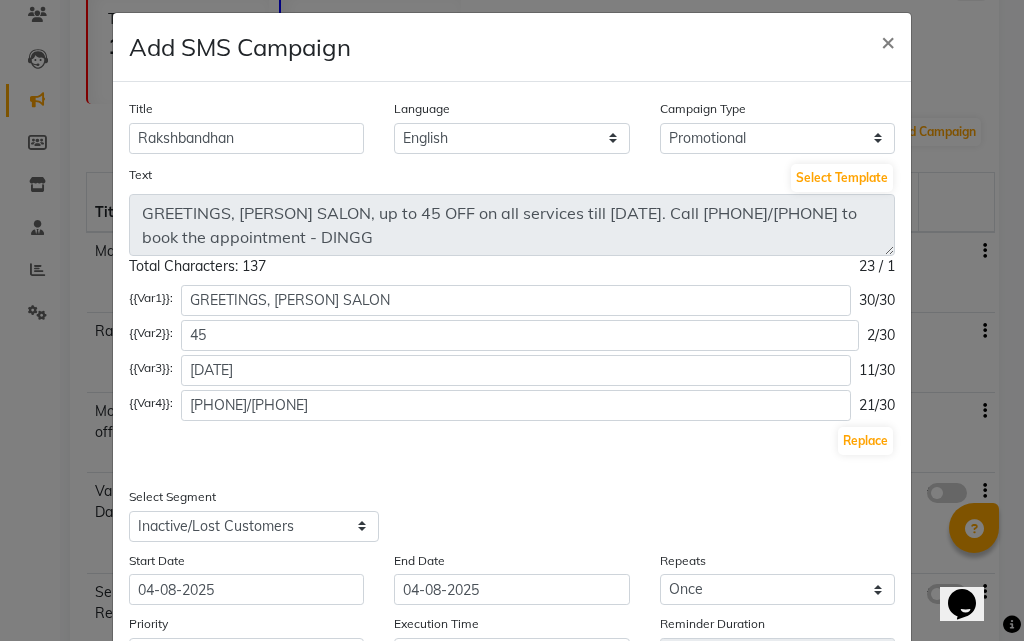 scroll, scrollTop: 0, scrollLeft: 0, axis: both 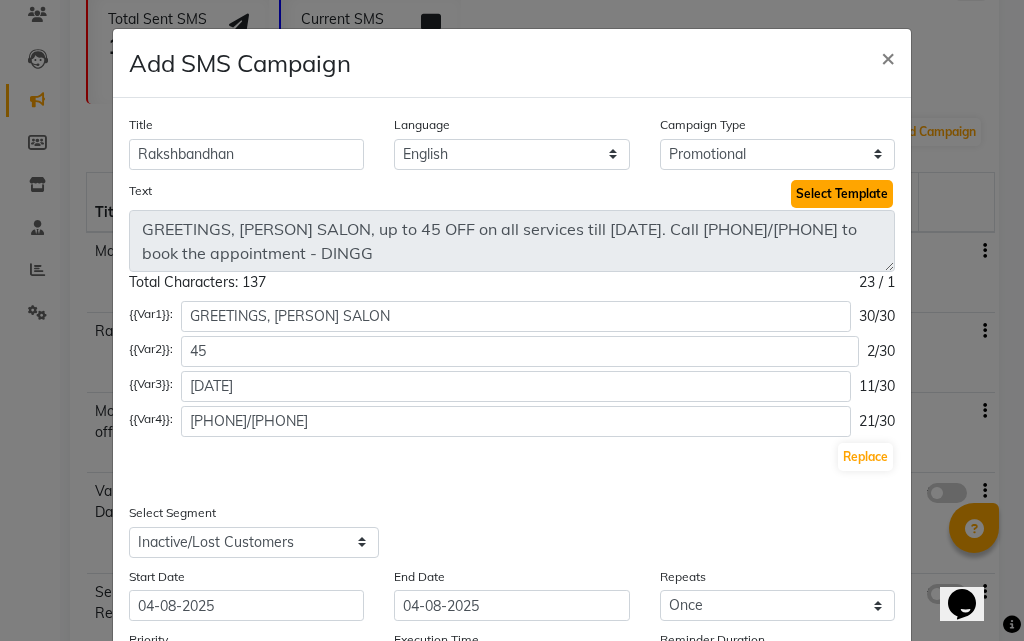 click on "Select Template" 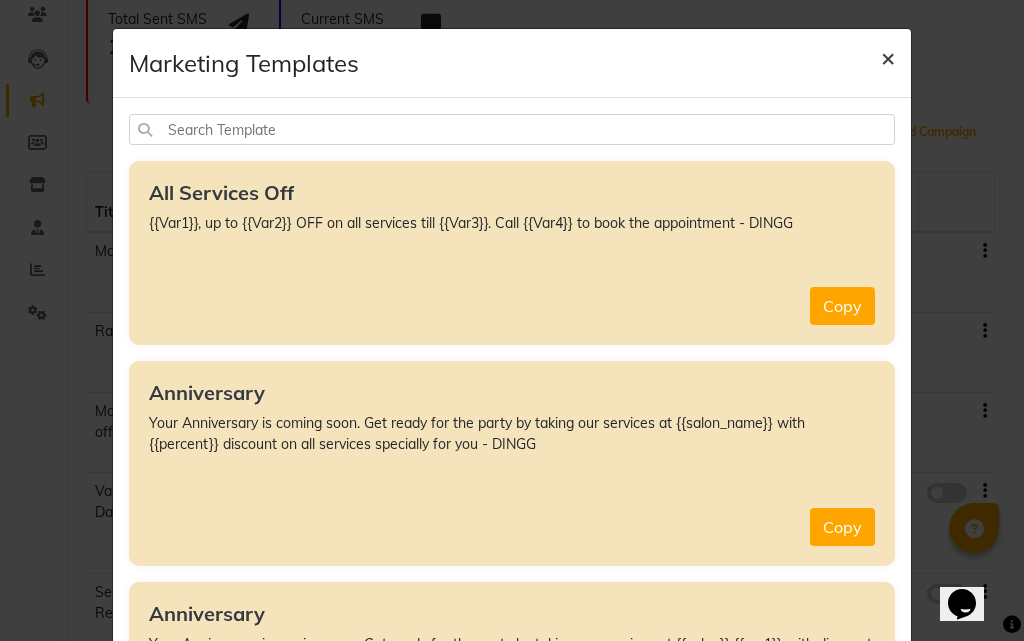 click on "×" 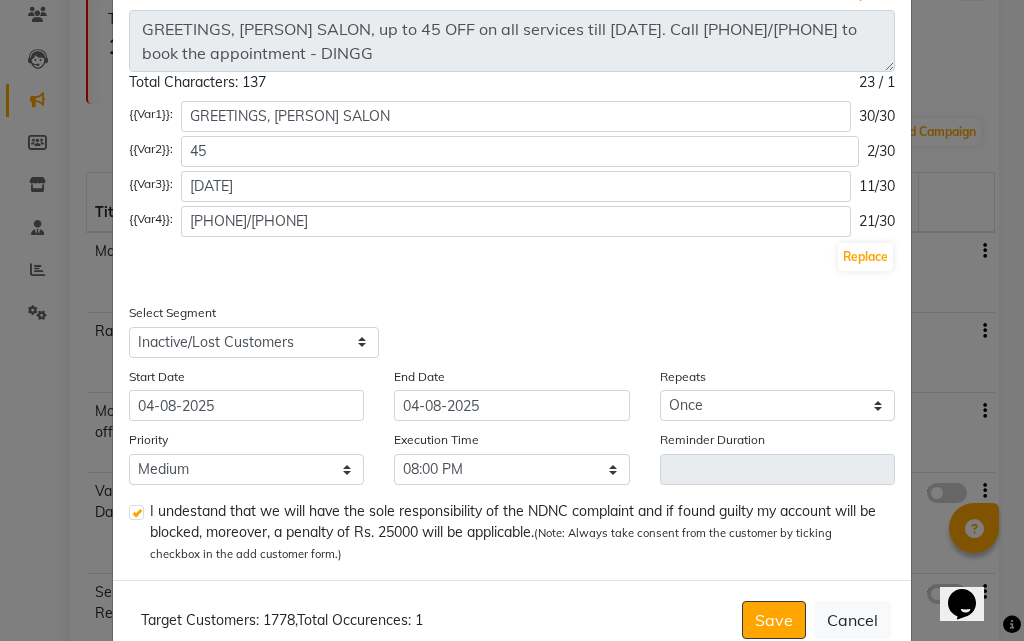 scroll, scrollTop: 100, scrollLeft: 0, axis: vertical 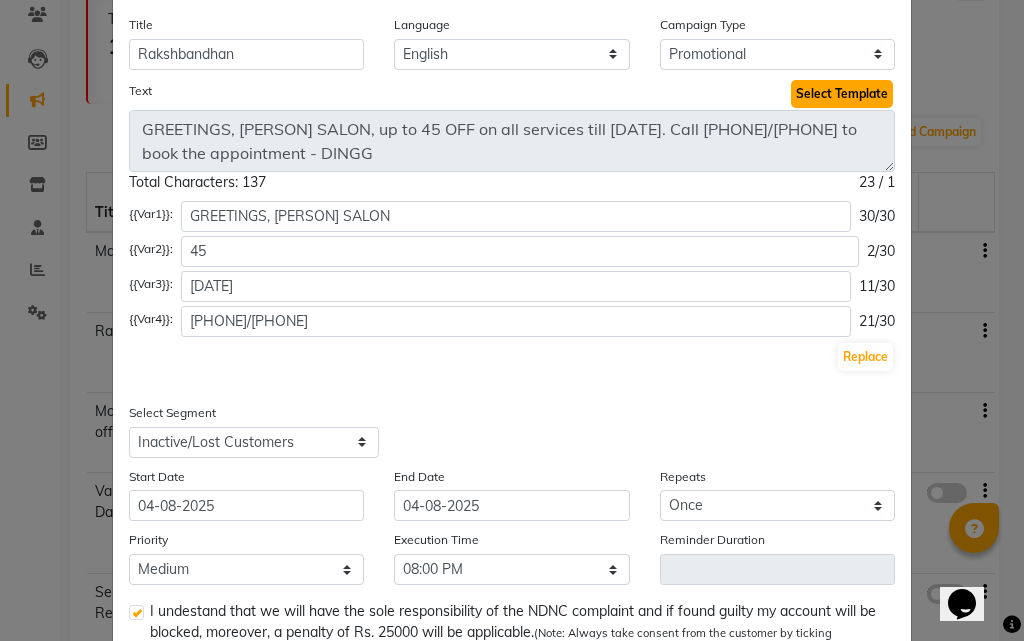 click on "Select Template" 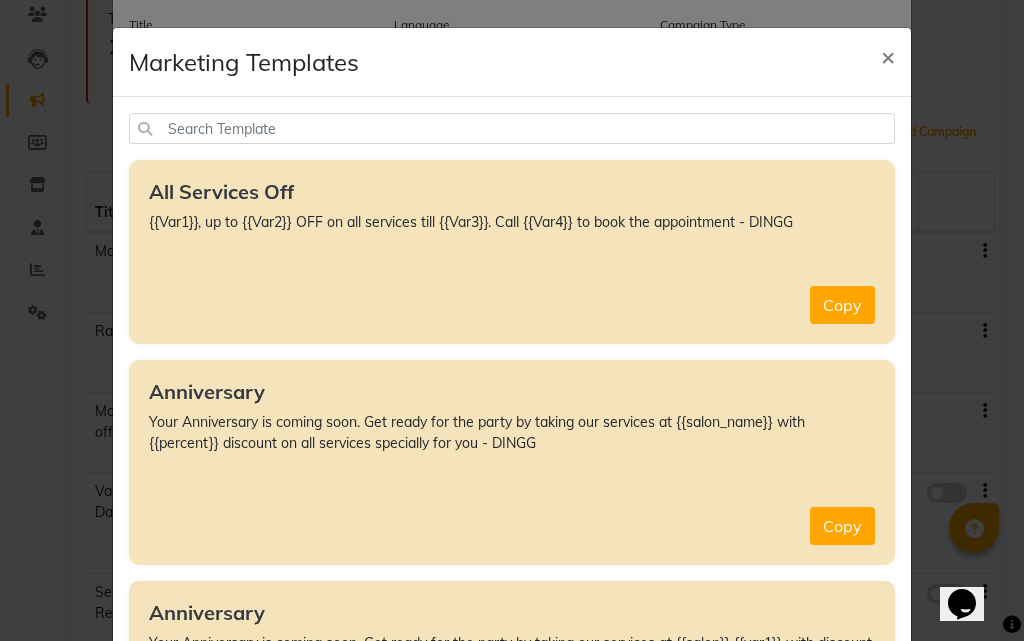 scroll, scrollTop: 0, scrollLeft: 0, axis: both 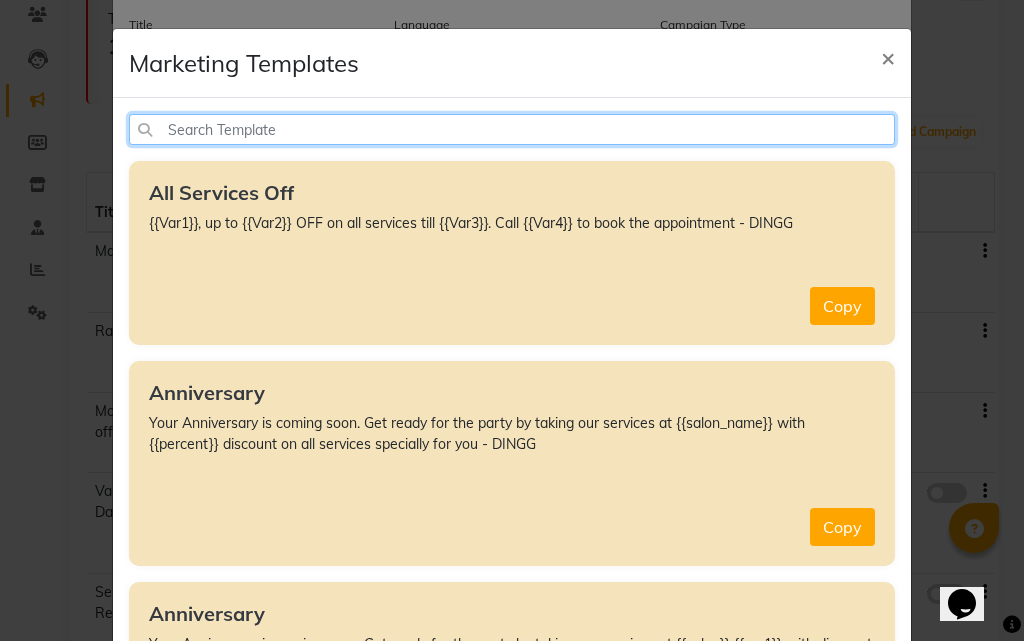 click 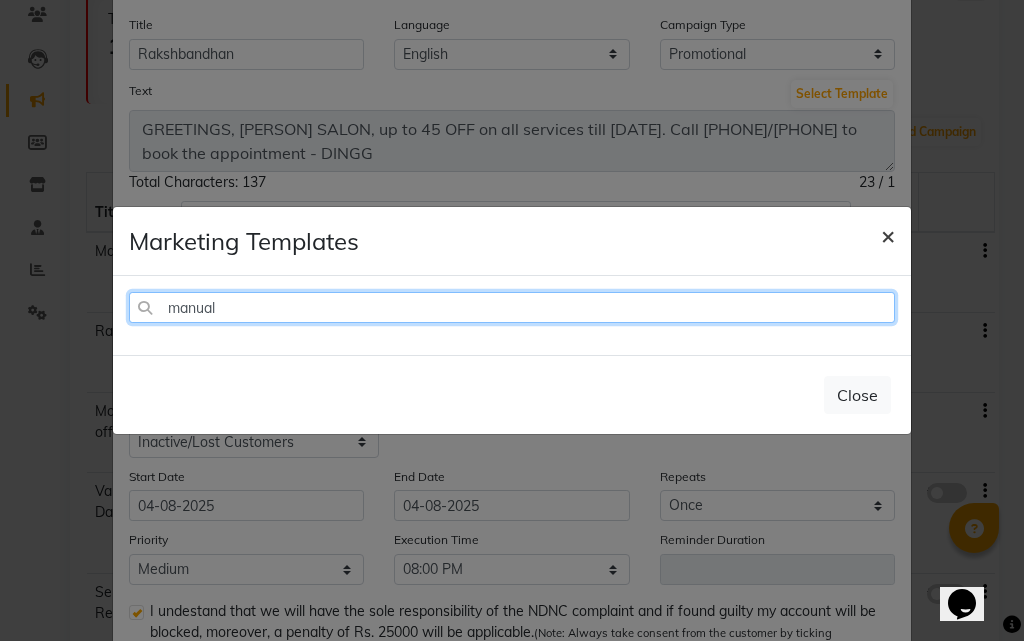 type on "manual" 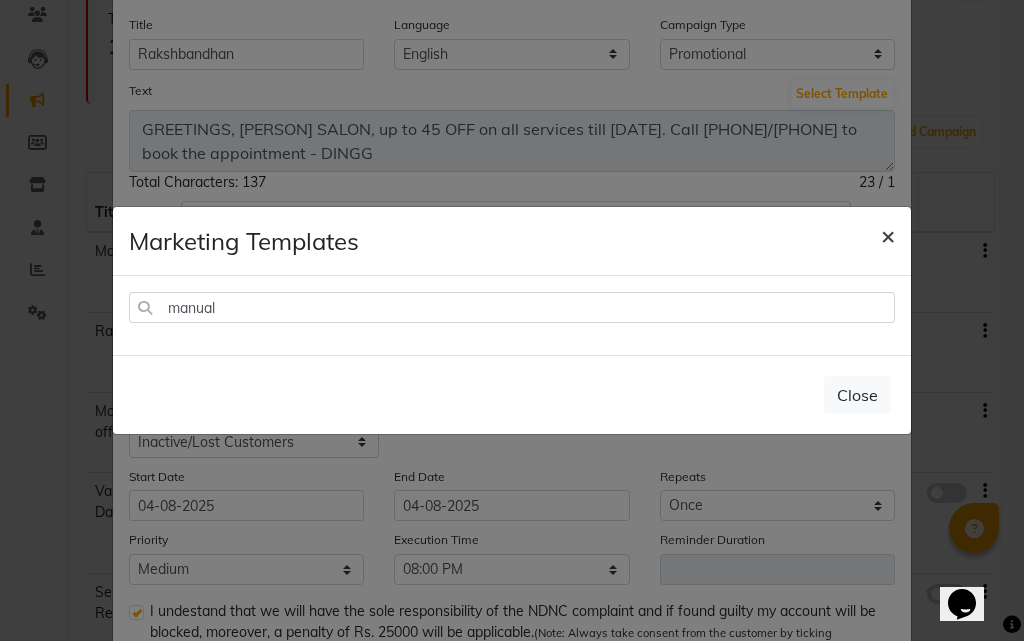 click on "×" 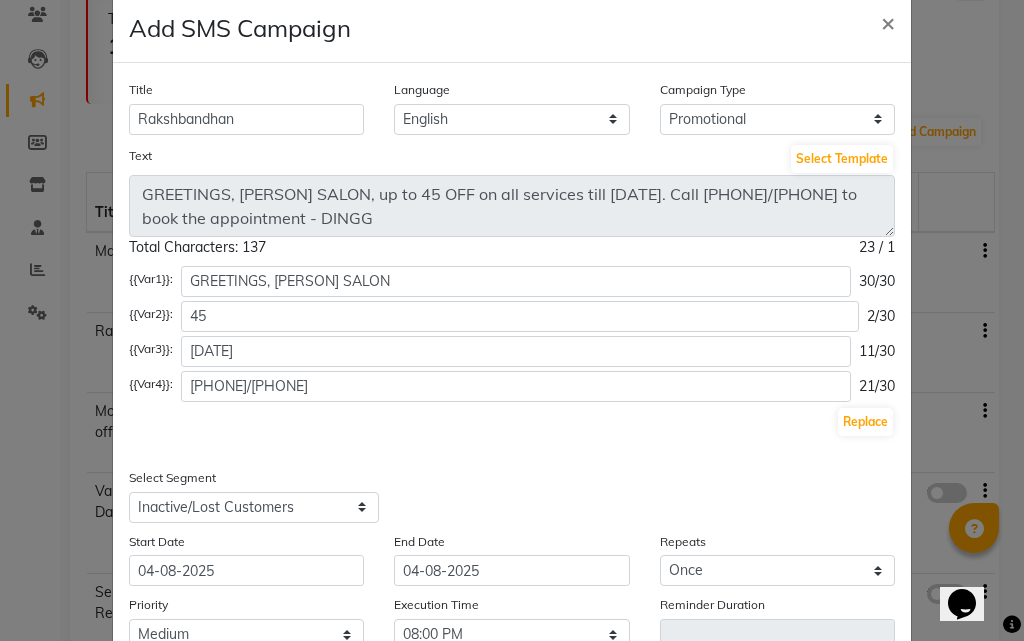 scroll, scrollTop: 0, scrollLeft: 0, axis: both 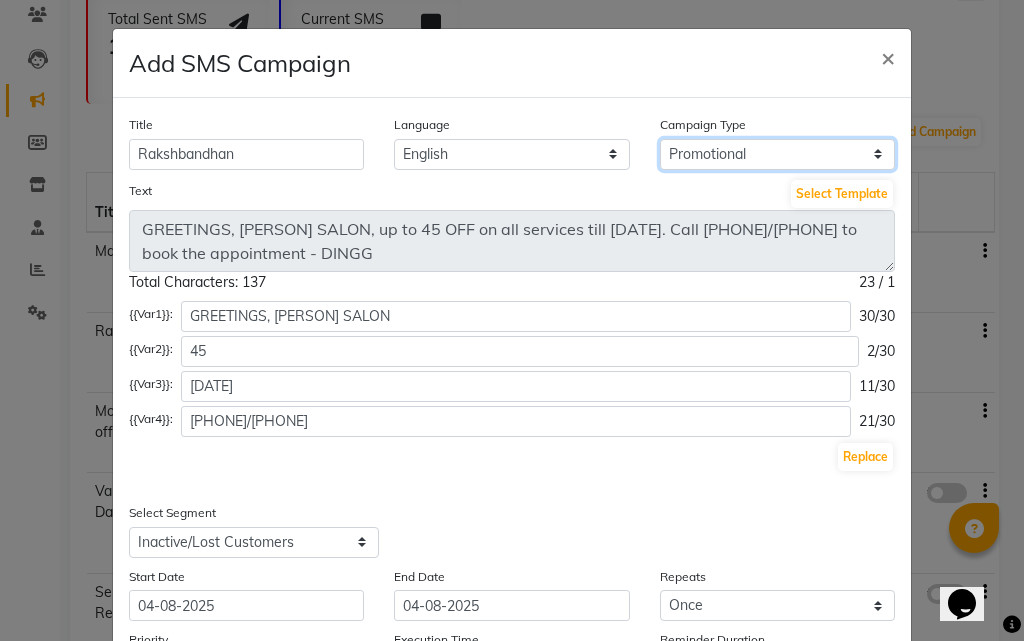 click on "Select Birthday Anniversary Promotional Service reminder" at bounding box center (777, 154) 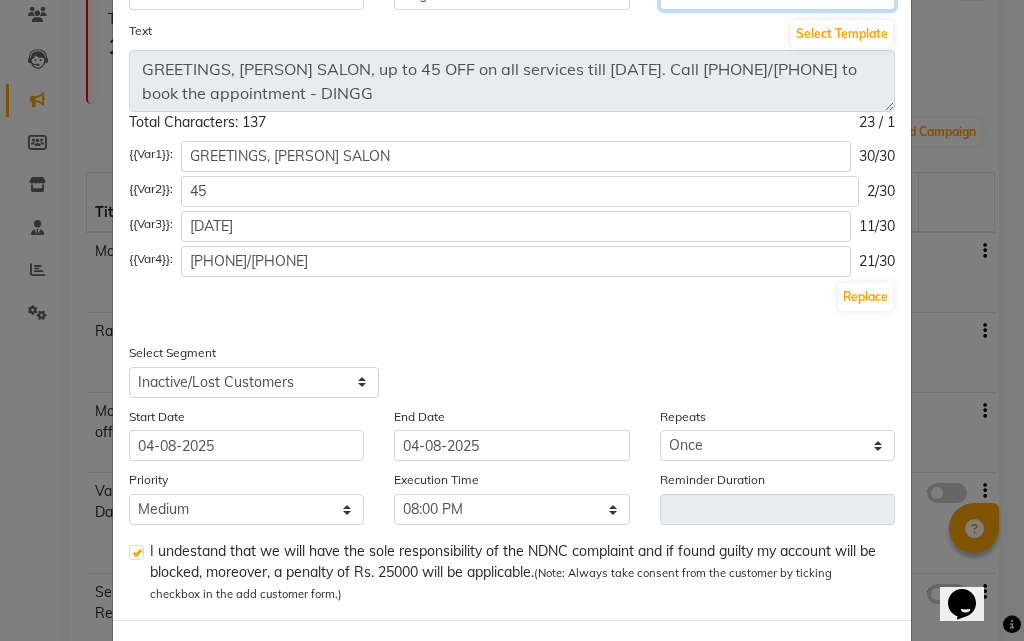 scroll, scrollTop: 200, scrollLeft: 0, axis: vertical 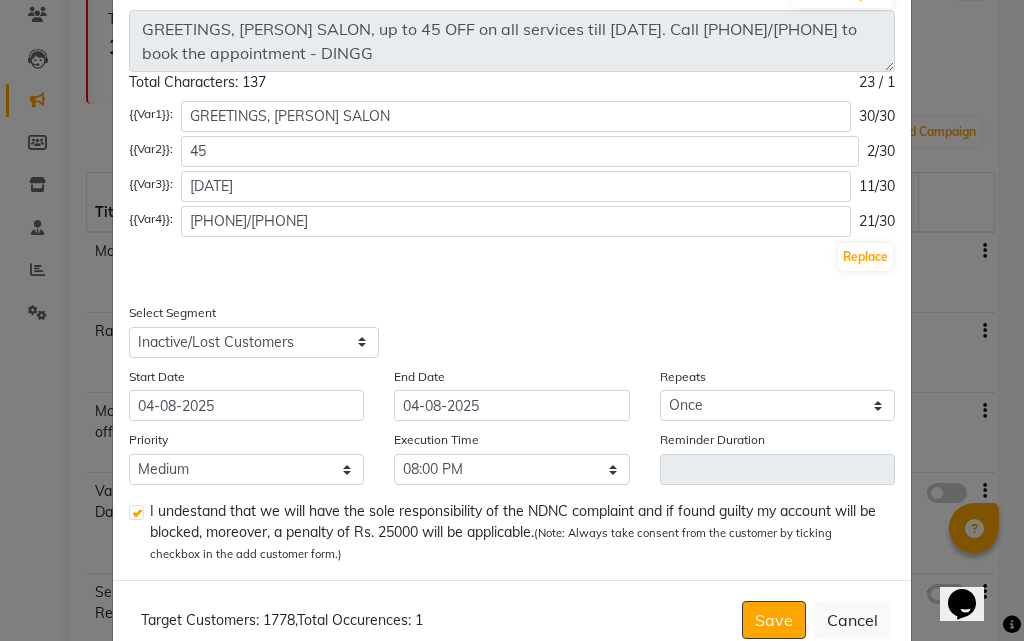 click on "Replace" 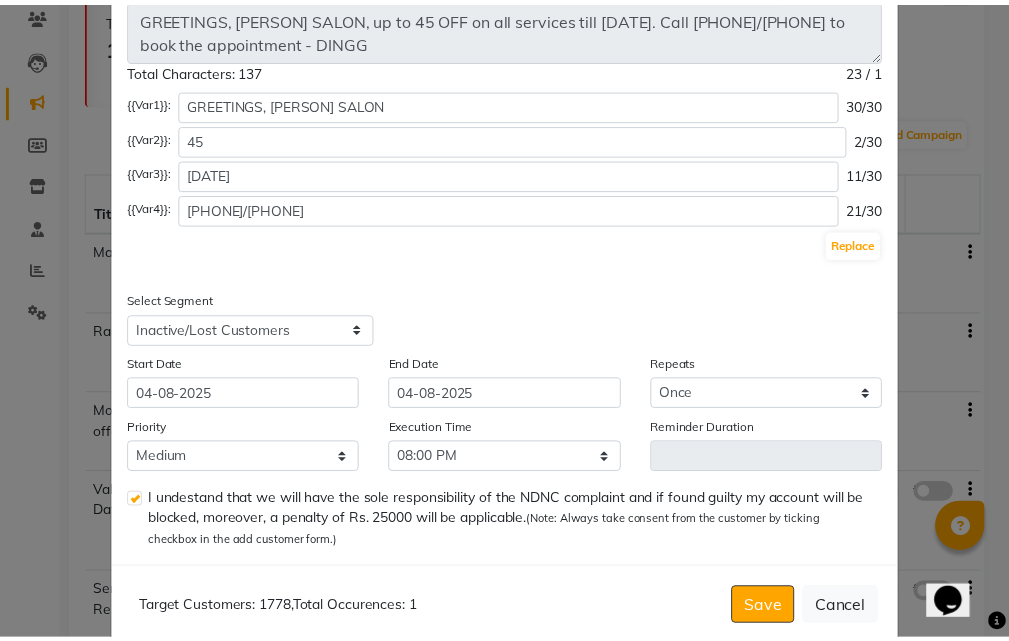 scroll, scrollTop: 247, scrollLeft: 0, axis: vertical 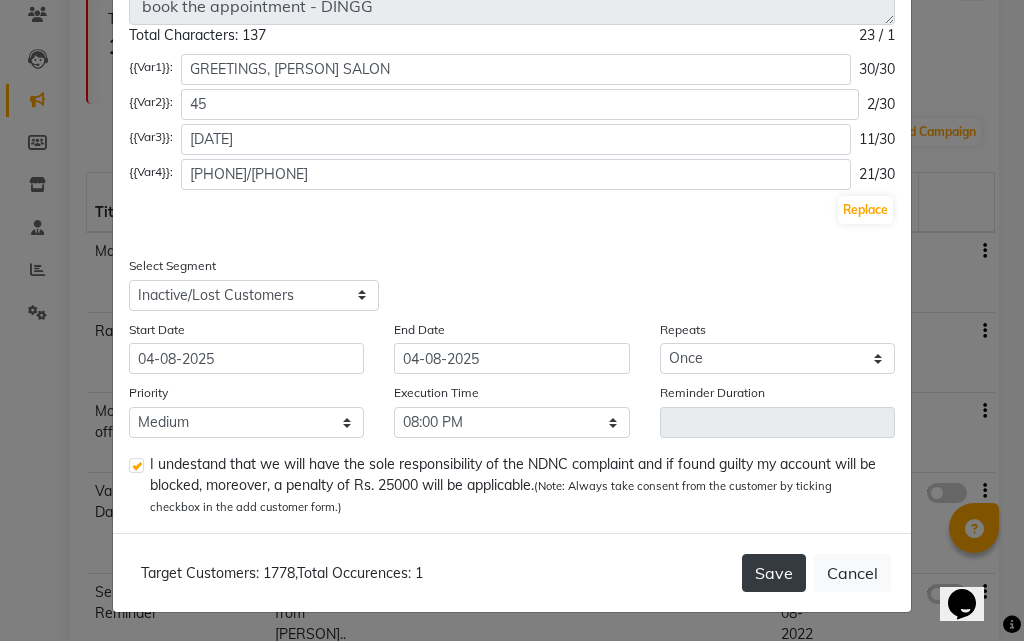 click on "Save" 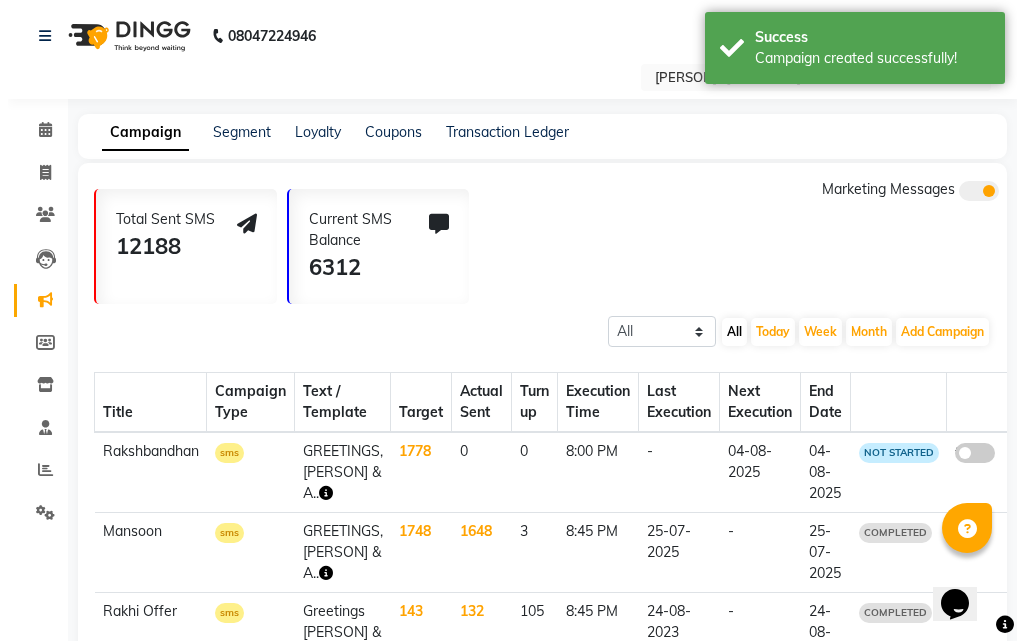 scroll, scrollTop: 200, scrollLeft: 0, axis: vertical 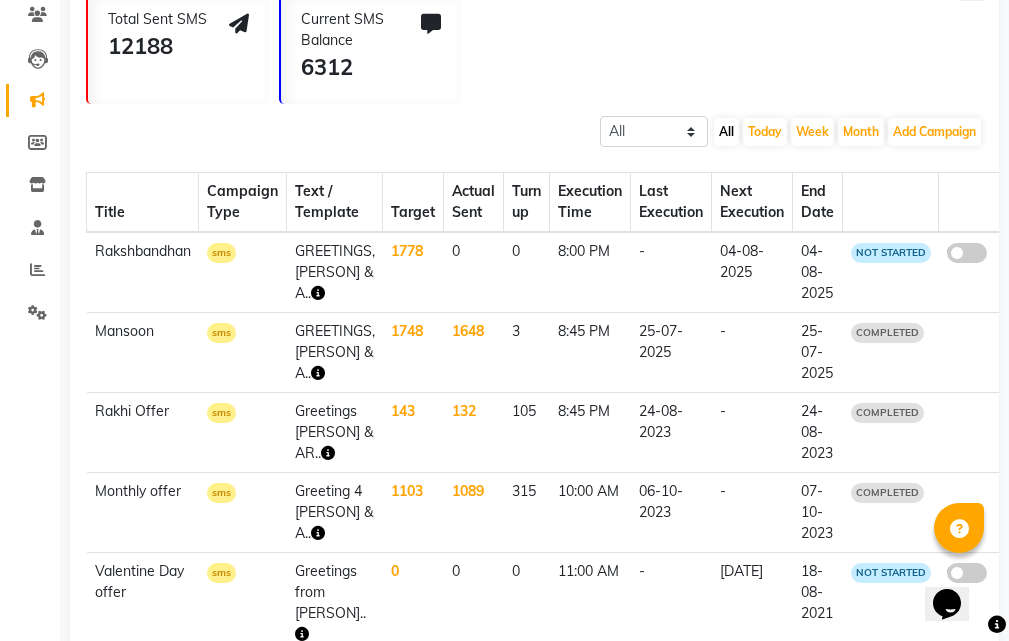 click 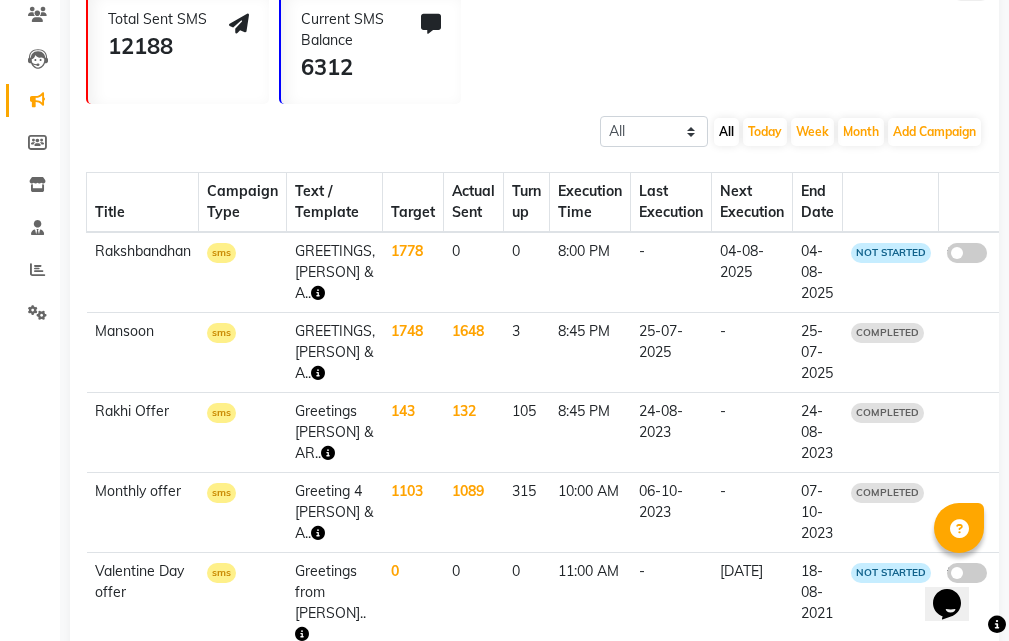click on "false" 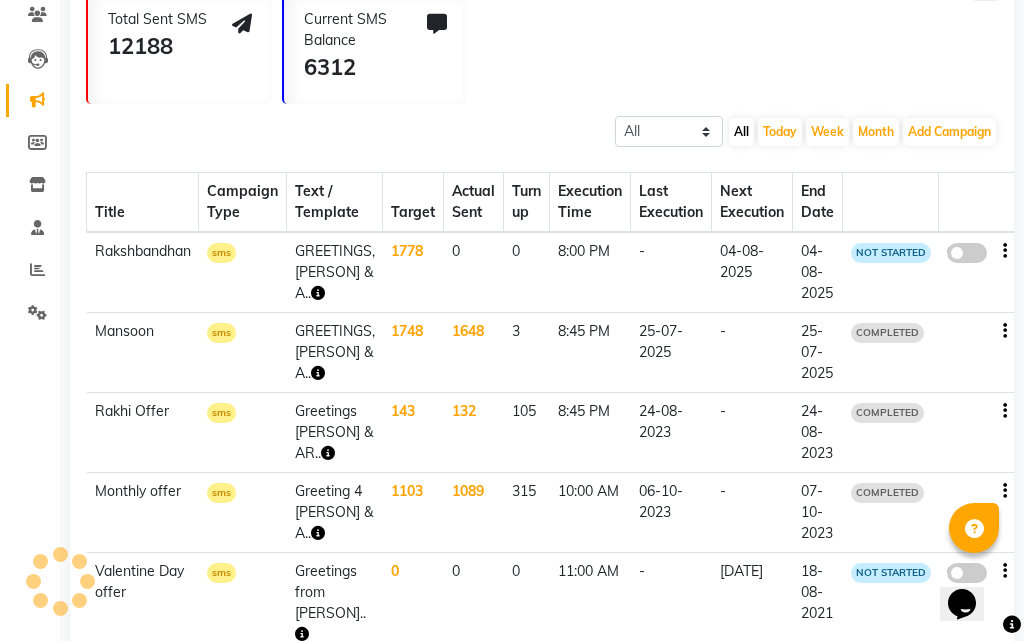 select on "3" 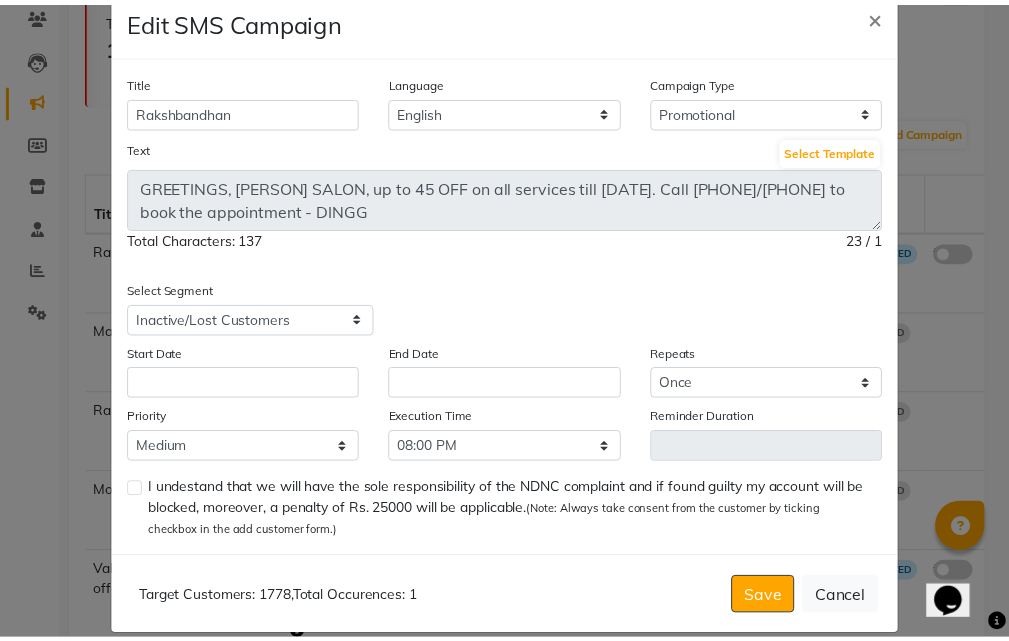scroll, scrollTop: 67, scrollLeft: 0, axis: vertical 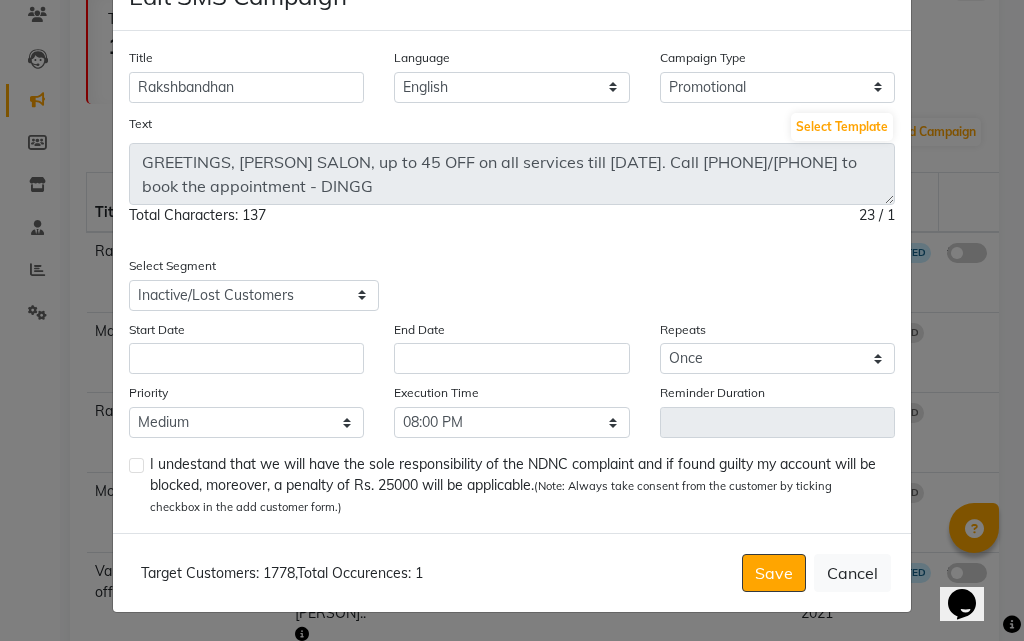 click 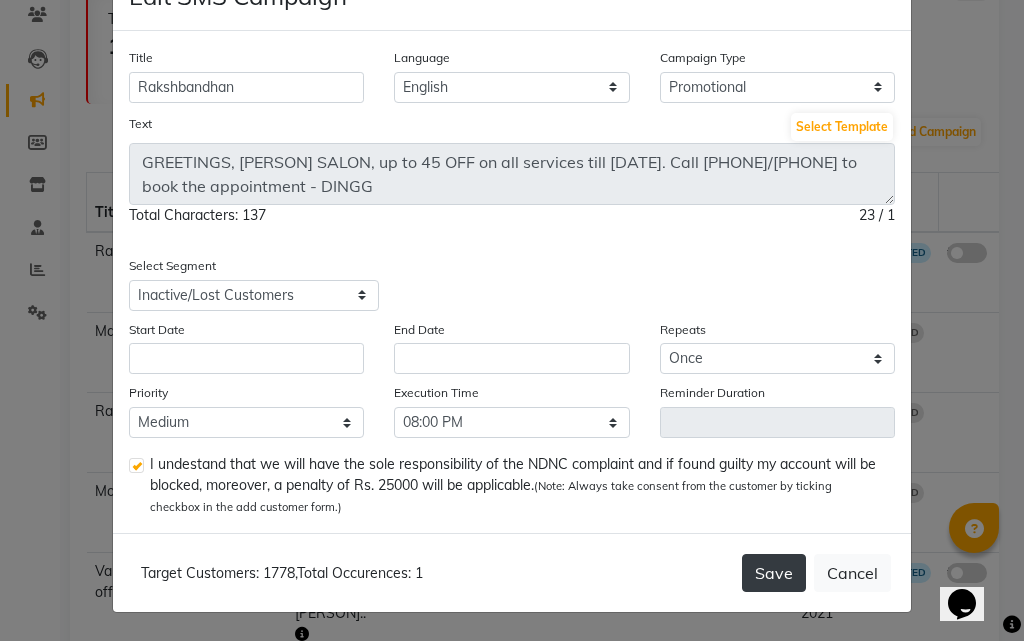 click on "Save" 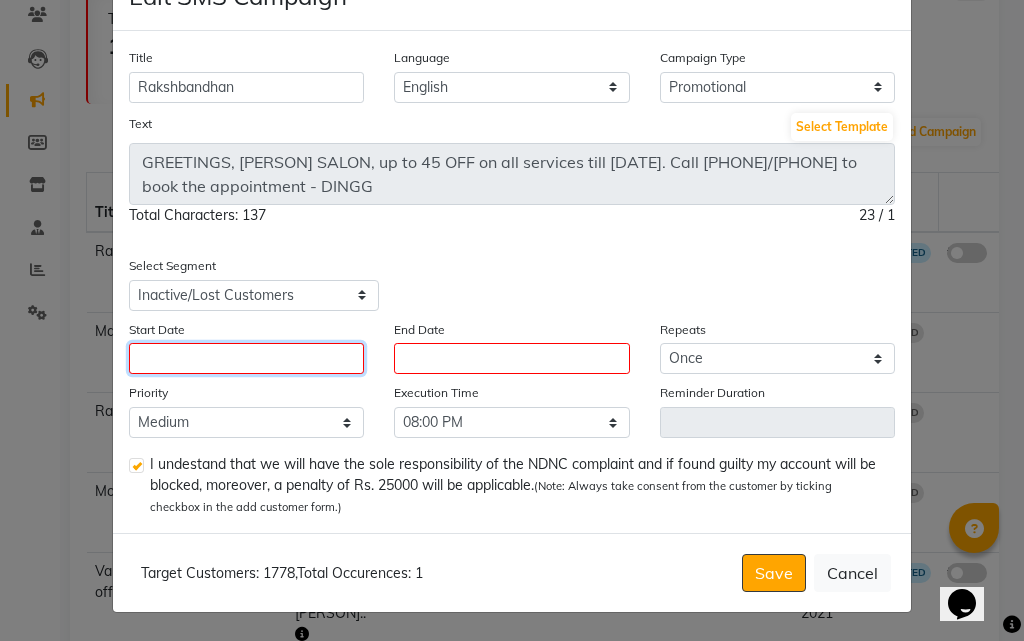 click 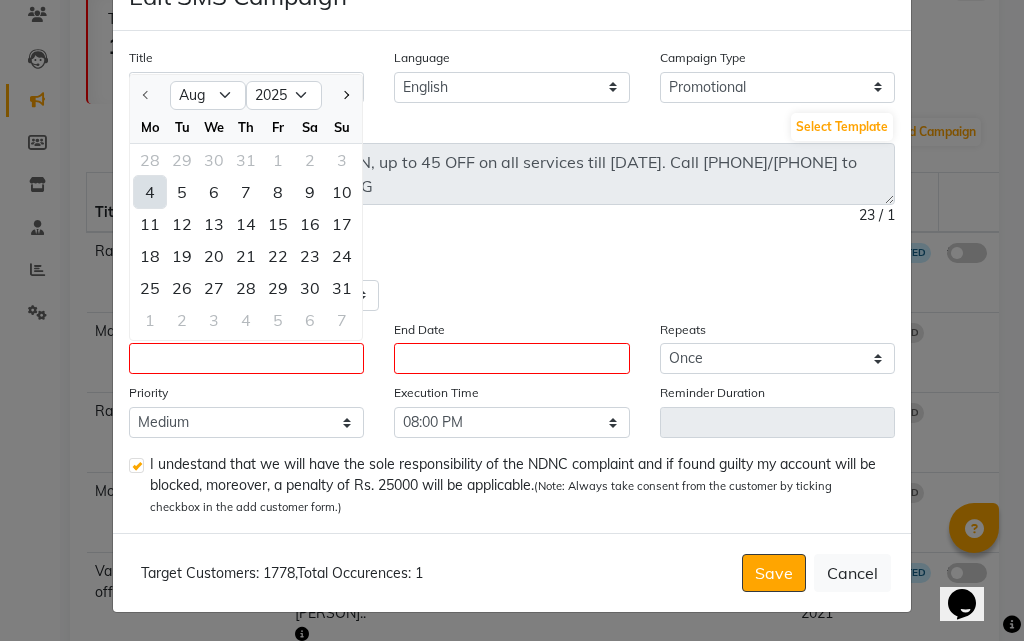 click on "4" 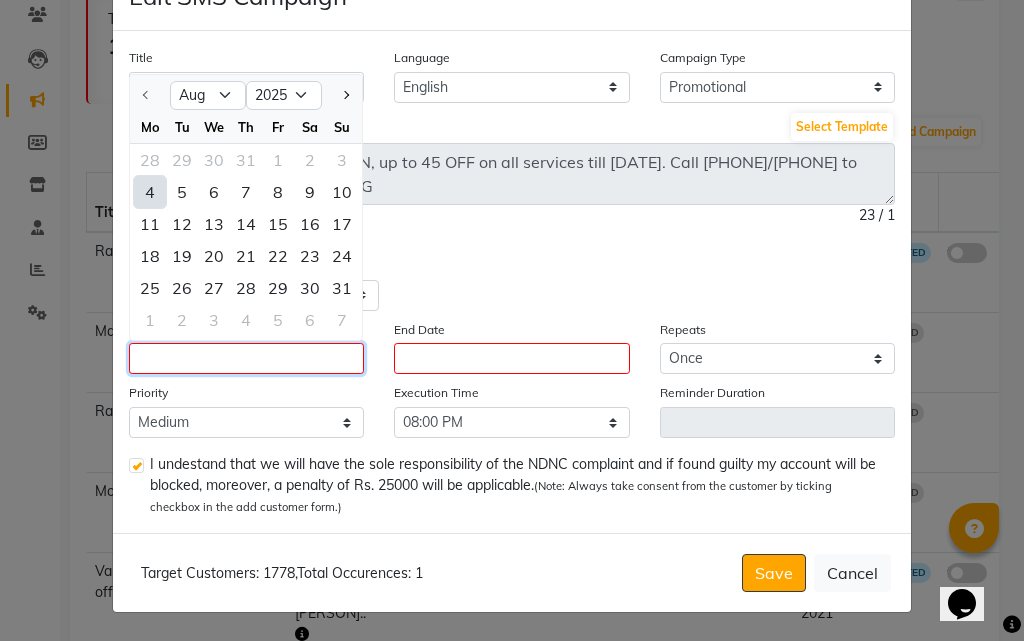 type on "04-08-2025" 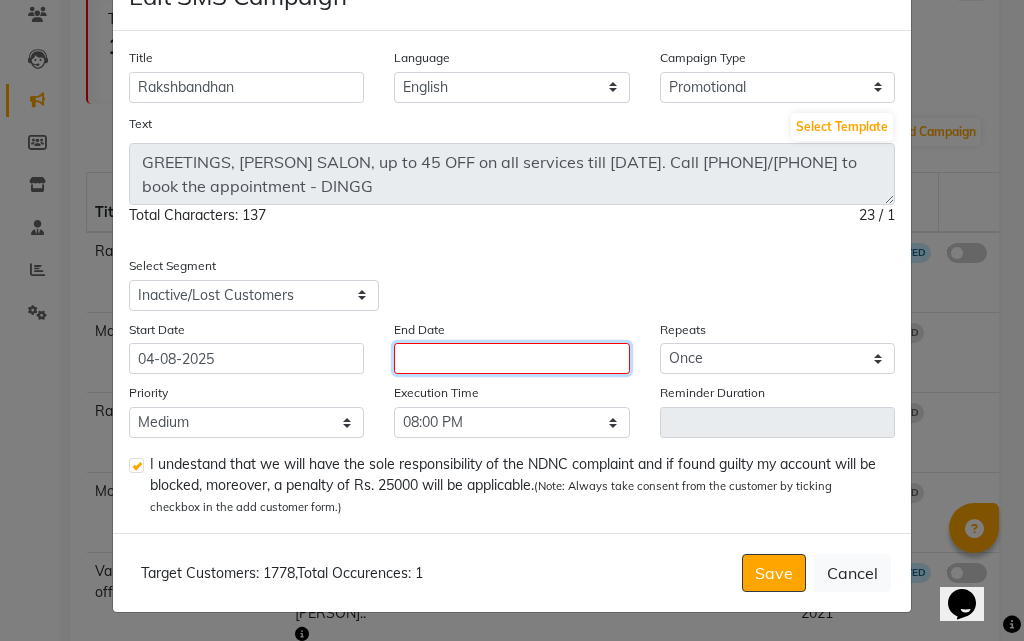 drag, startPoint x: 512, startPoint y: 349, endPoint x: 496, endPoint y: 342, distance: 17.464249 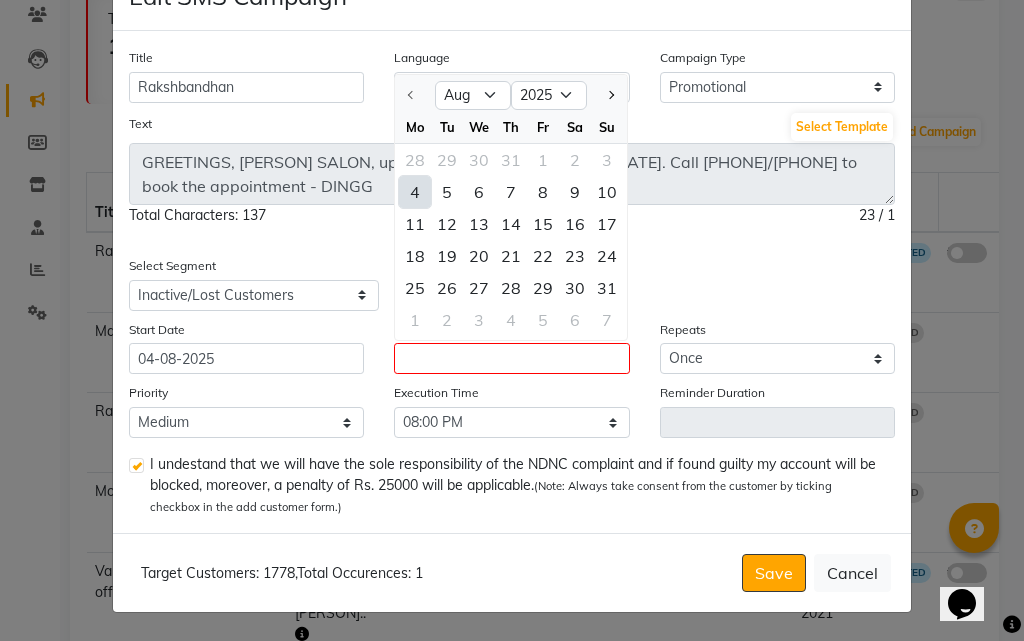 click on "4" 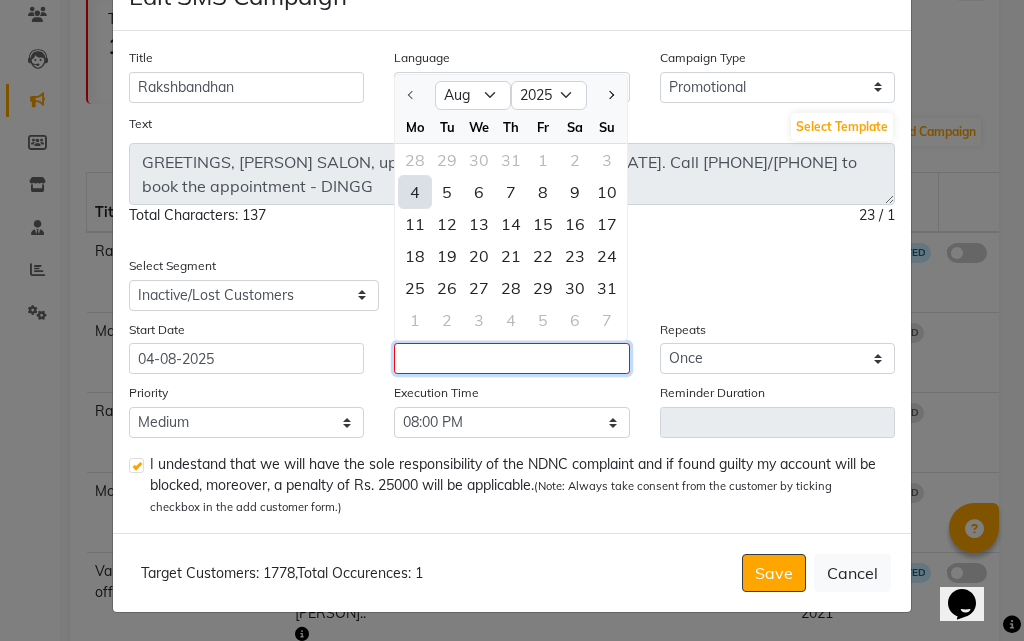 type on "04-08-2025" 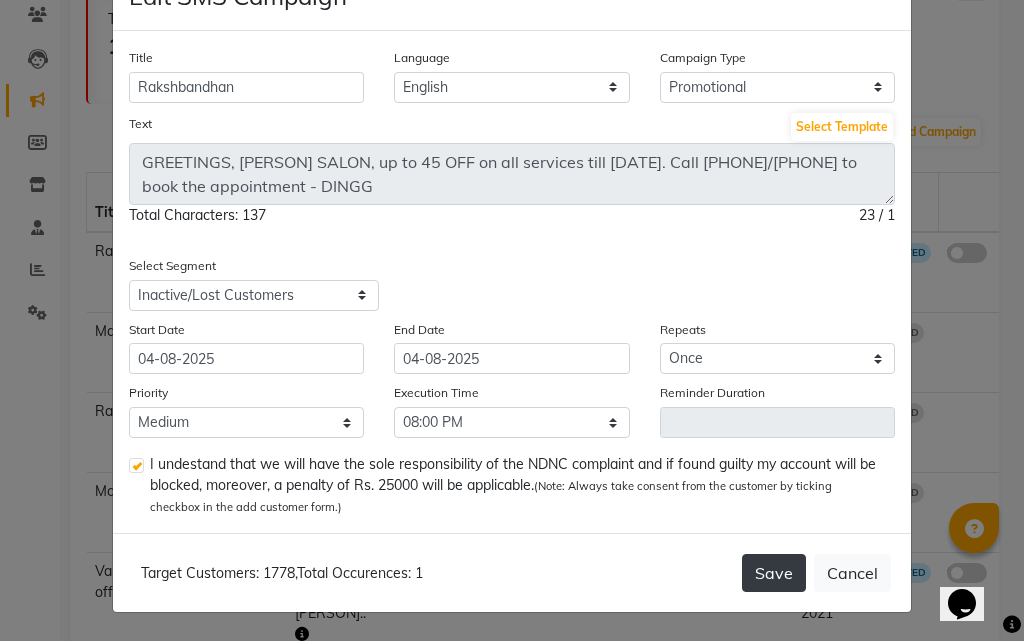 click on "Save" 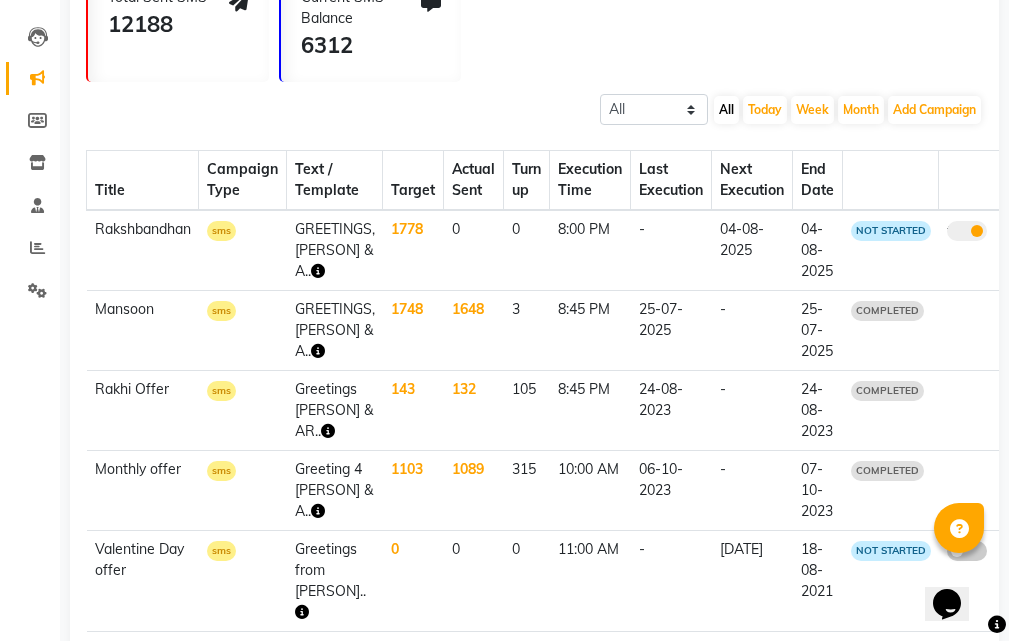 scroll, scrollTop: 0, scrollLeft: 0, axis: both 